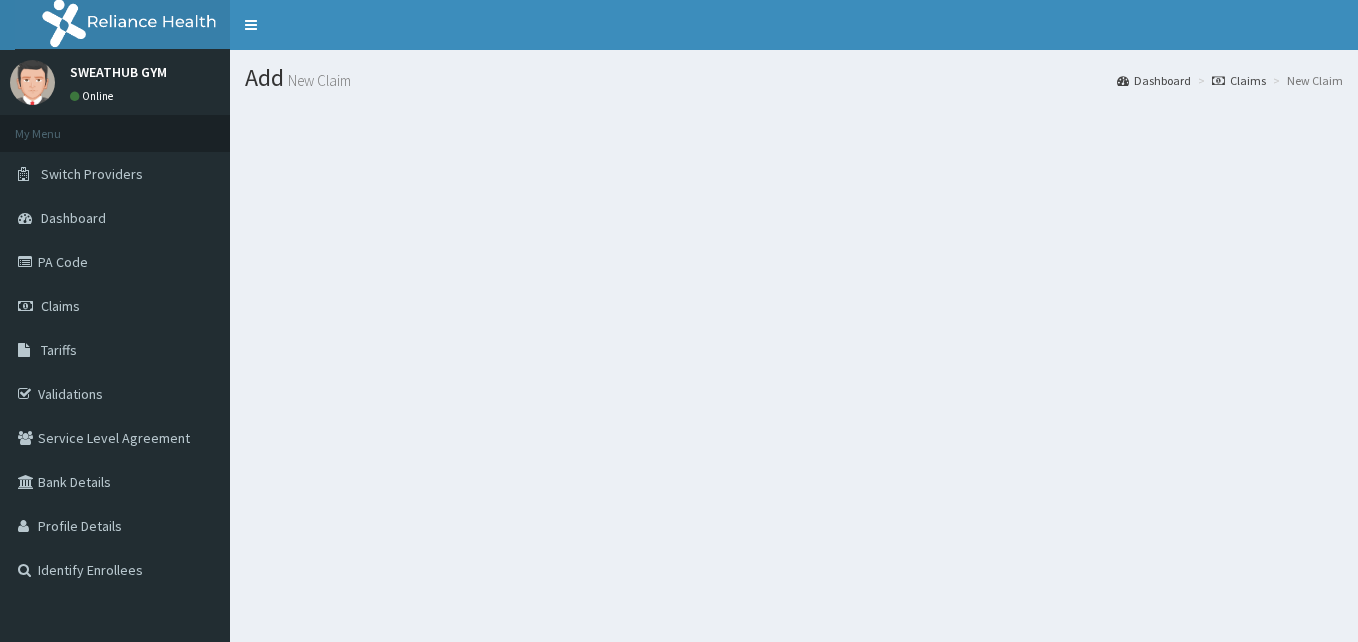 scroll, scrollTop: 0, scrollLeft: 0, axis: both 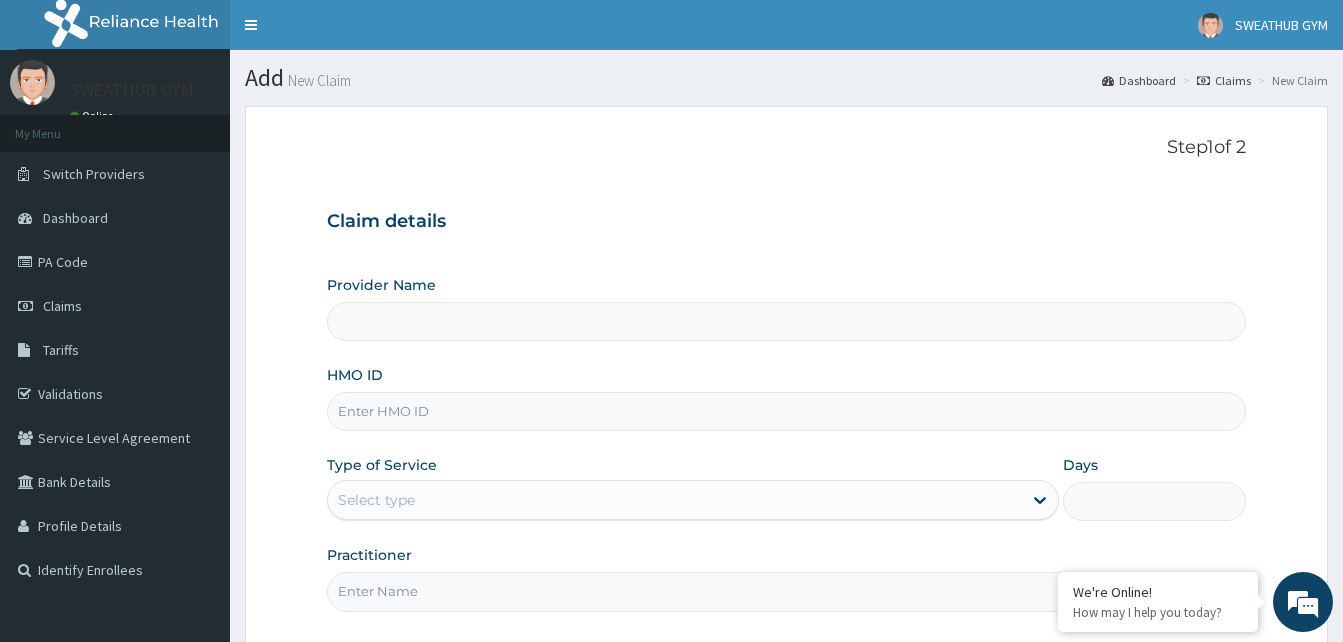 click on "Provider Name" at bounding box center (786, 321) 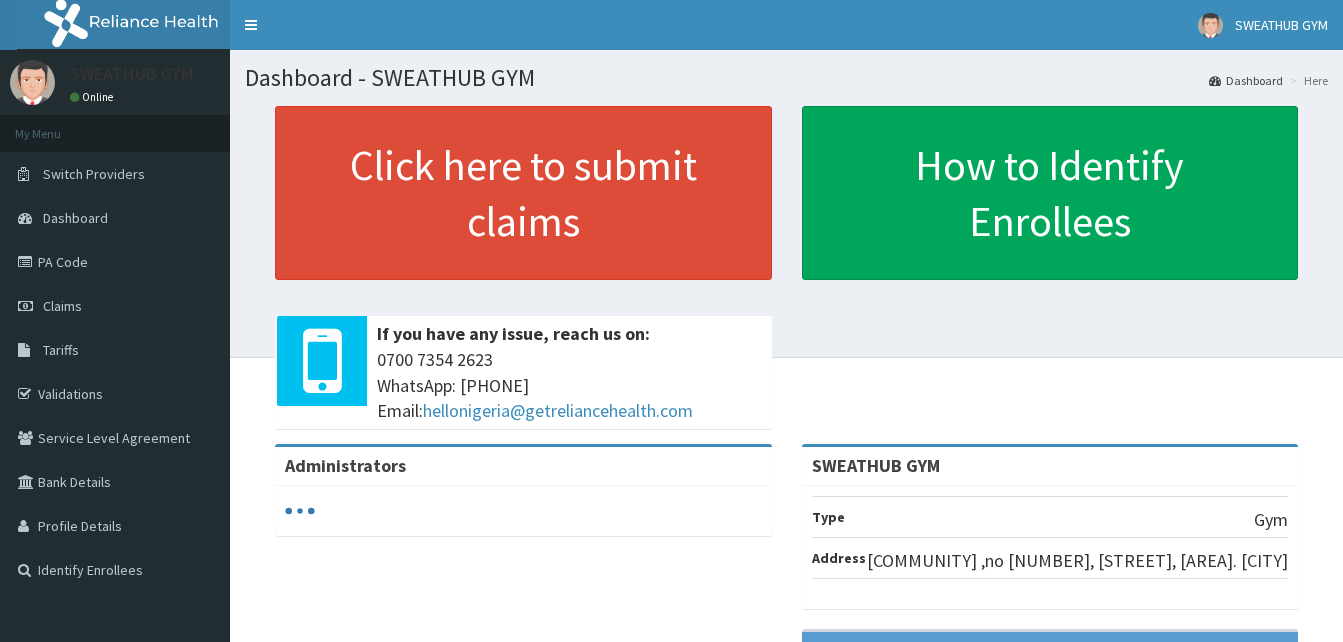 scroll, scrollTop: 0, scrollLeft: 0, axis: both 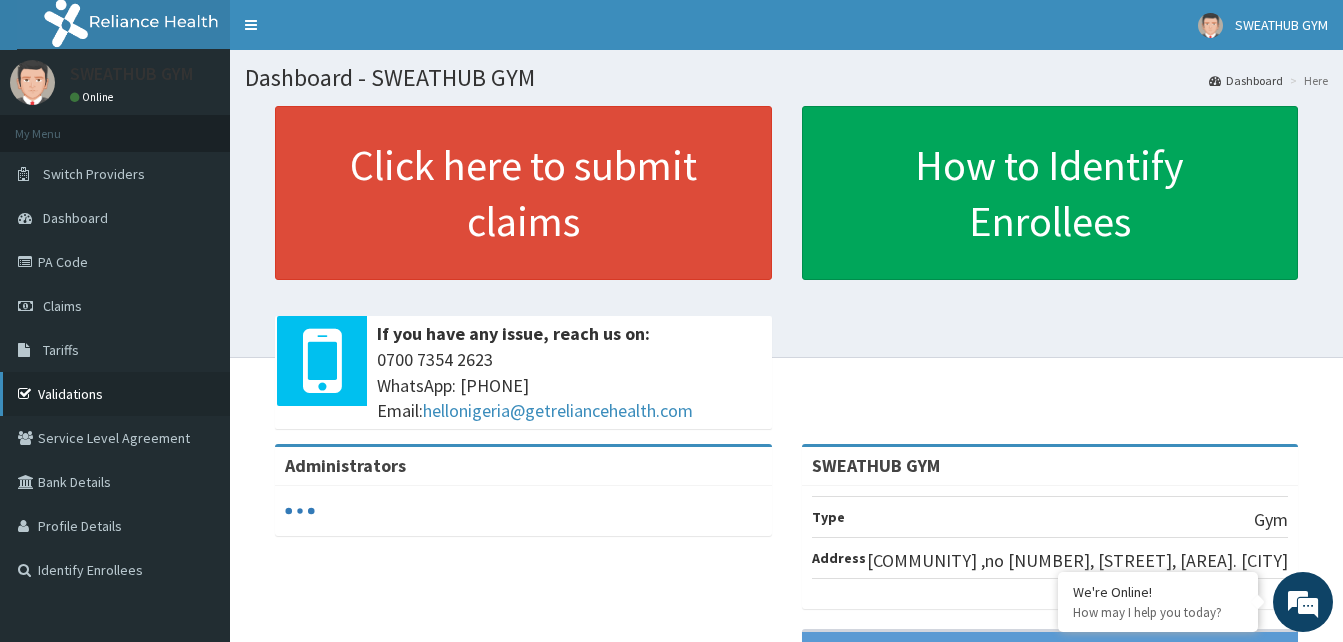 click on "Validations" at bounding box center (115, 394) 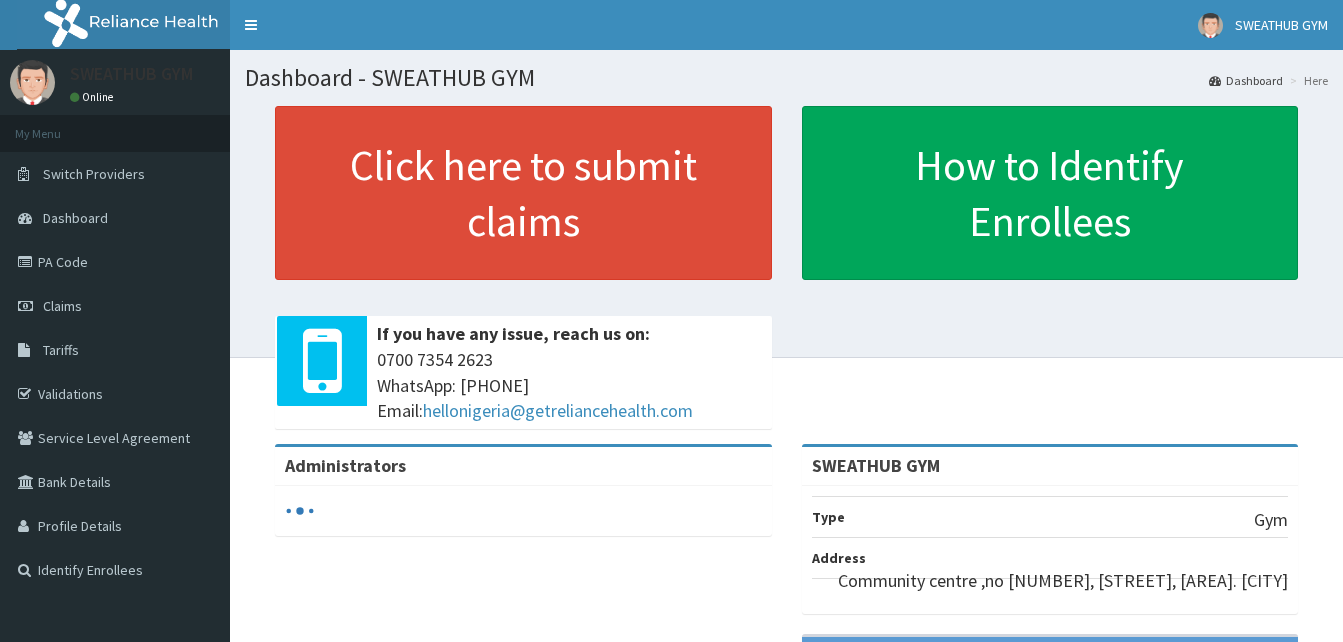 scroll, scrollTop: 0, scrollLeft: 0, axis: both 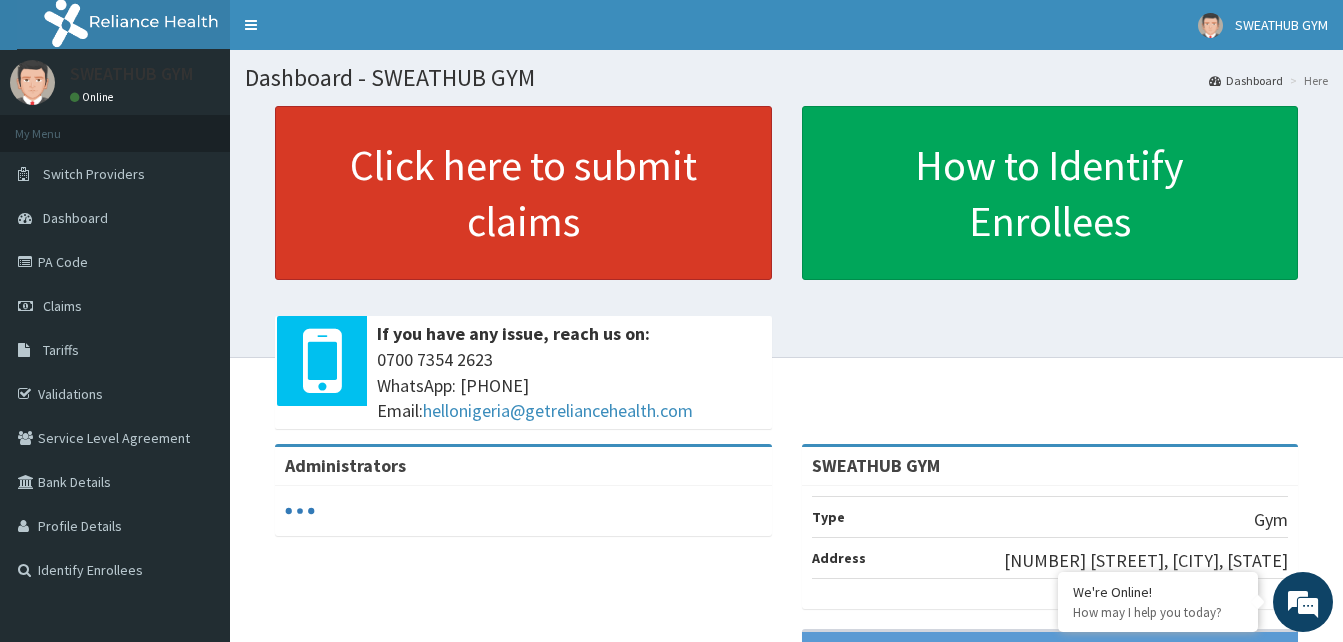 click on "Click here to submit claims" at bounding box center (523, 193) 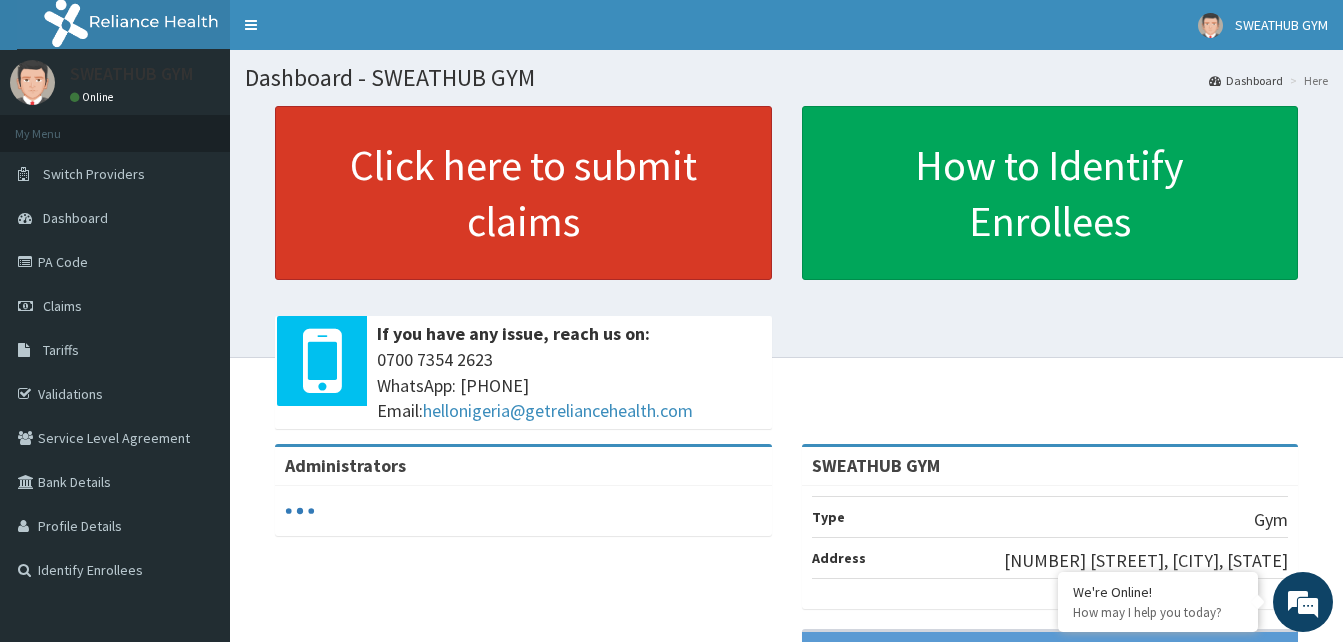 click on "Click here to submit claims" at bounding box center [523, 193] 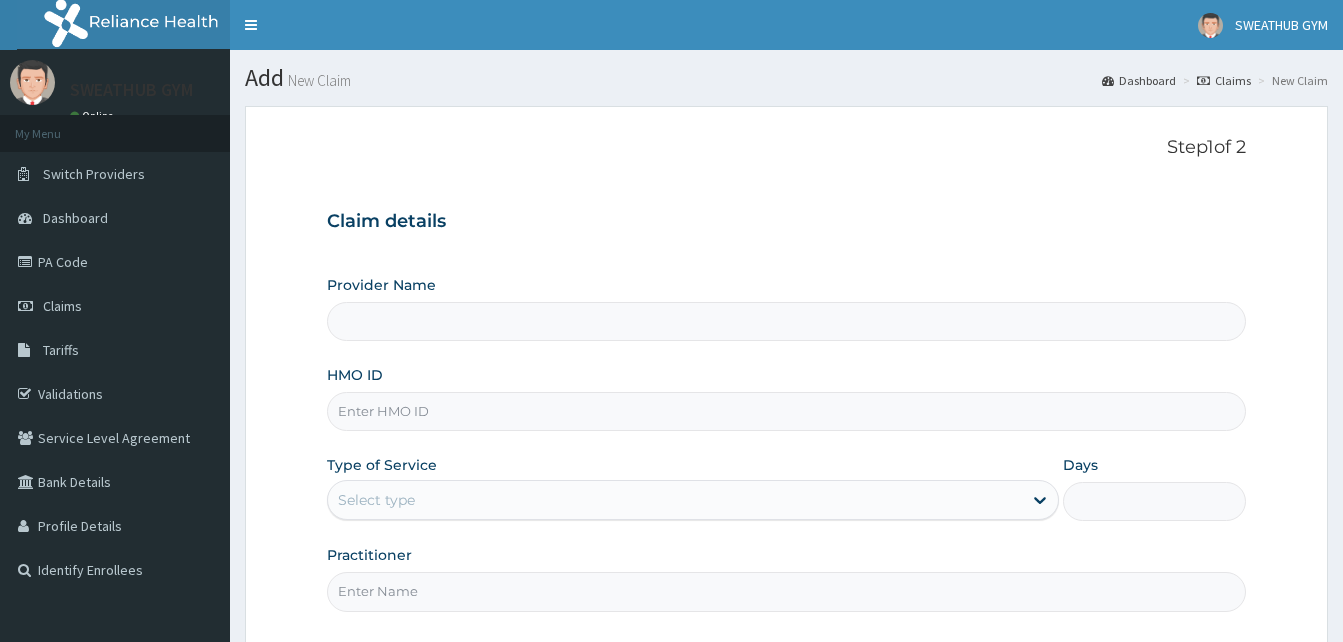 scroll, scrollTop: 0, scrollLeft: 0, axis: both 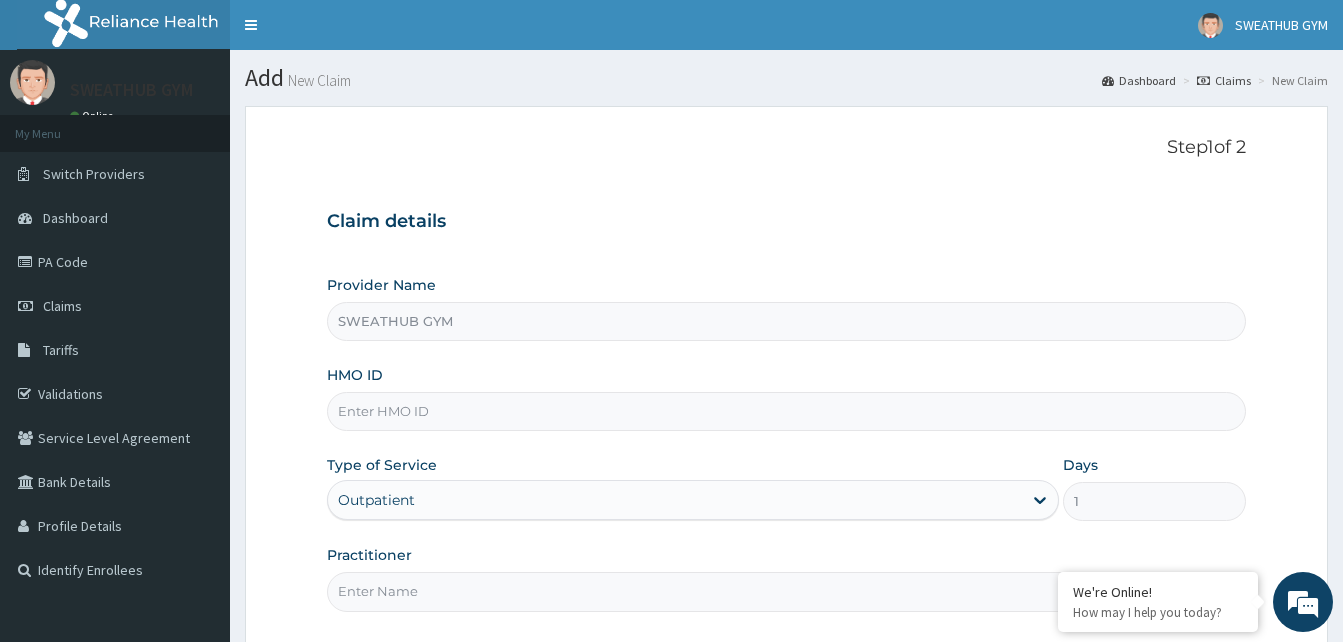click on "HMO ID" at bounding box center [786, 411] 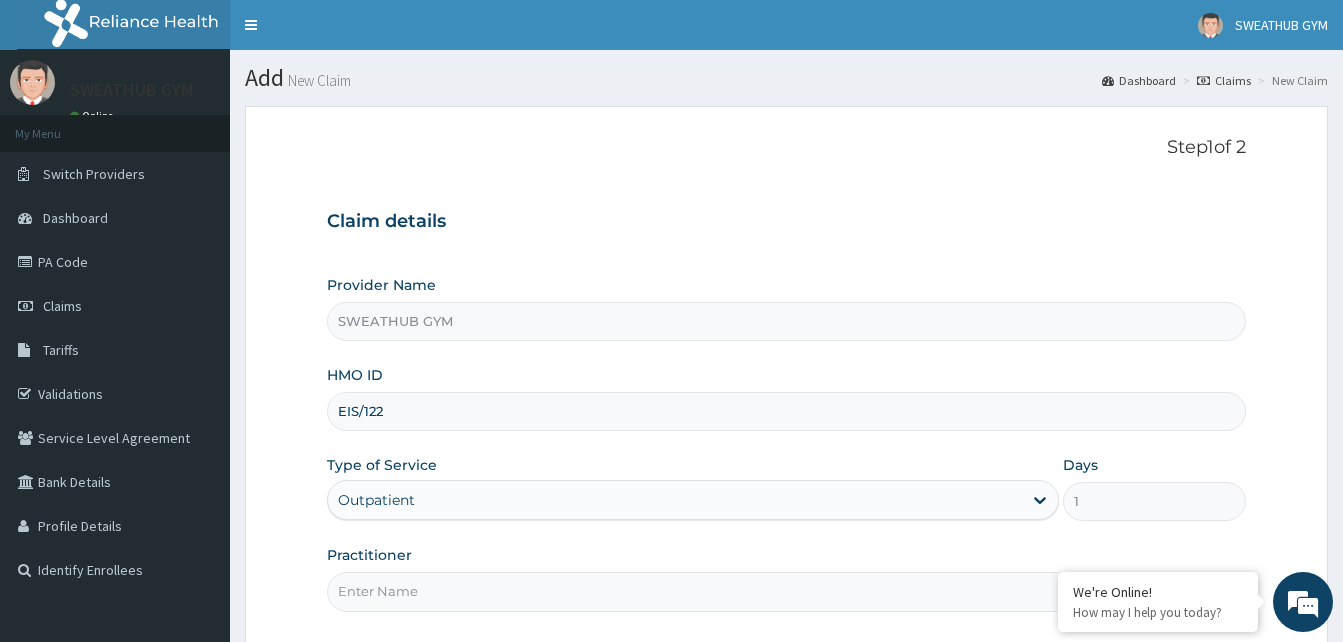 scroll, scrollTop: 0, scrollLeft: 0, axis: both 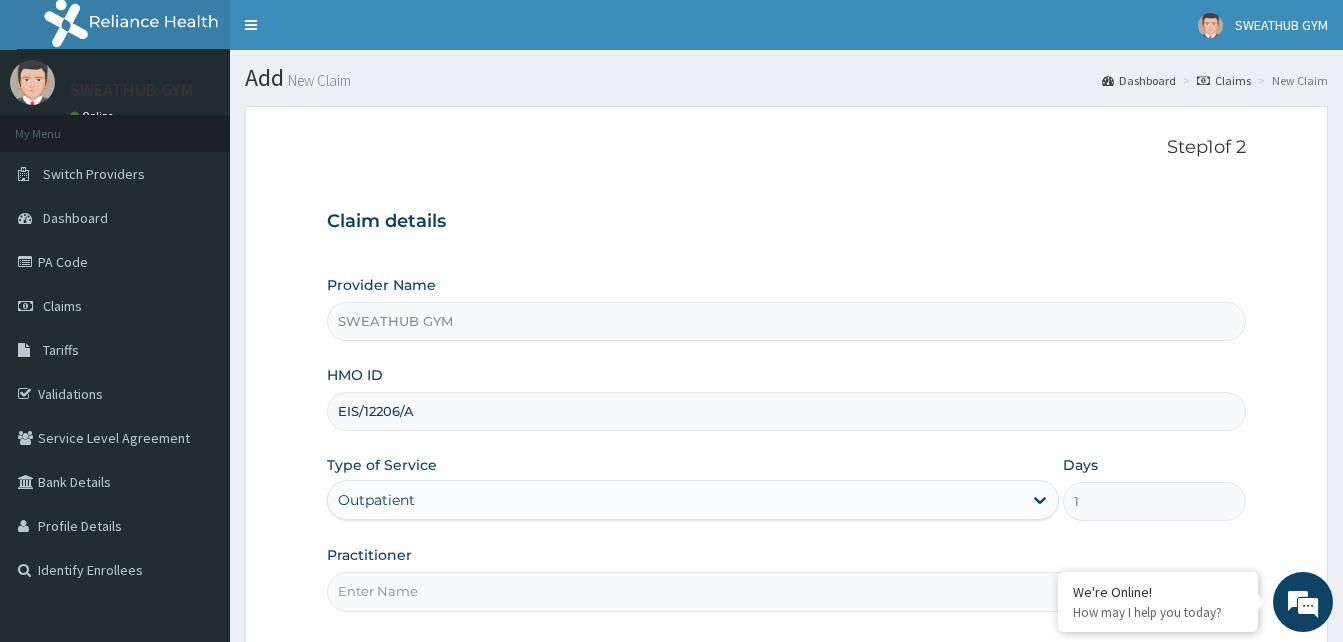 type on "EIS/12206/A" 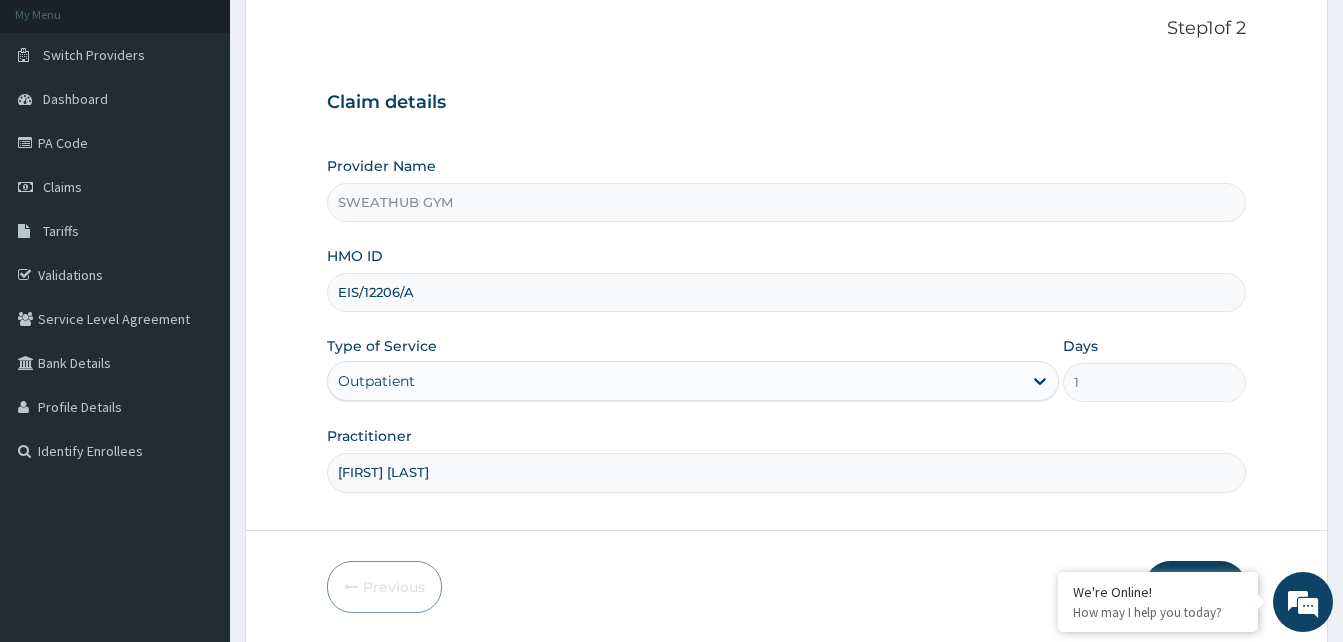 scroll, scrollTop: 187, scrollLeft: 0, axis: vertical 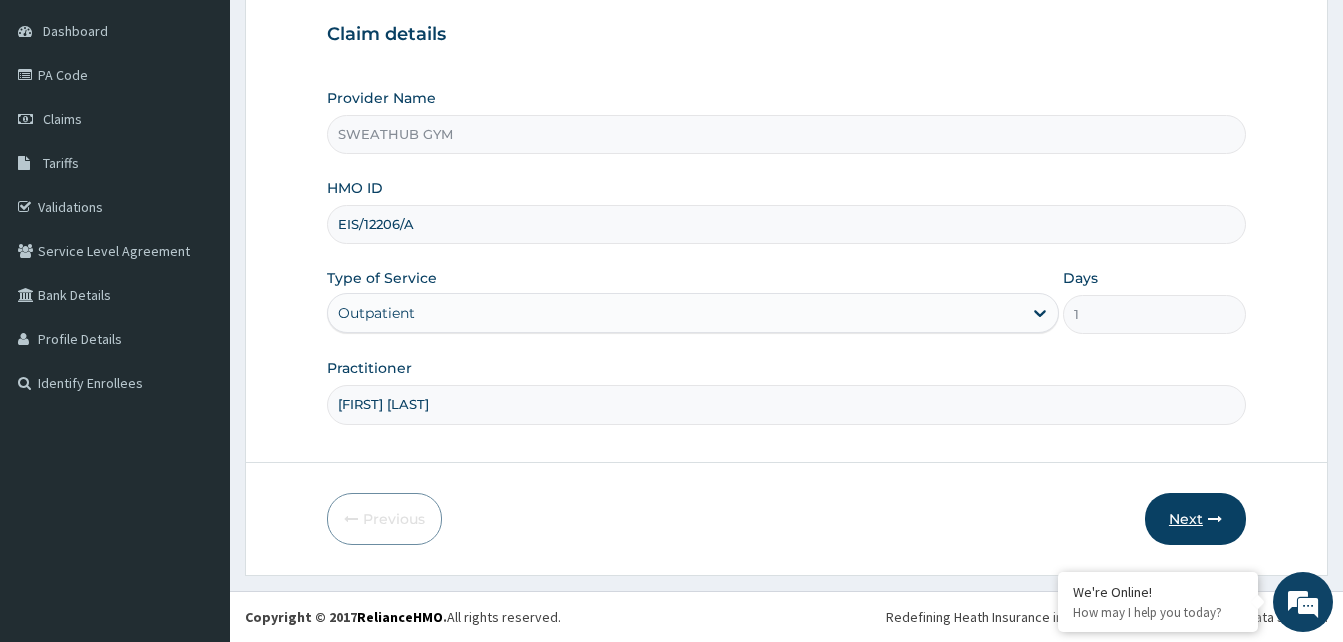 click at bounding box center (1215, 519) 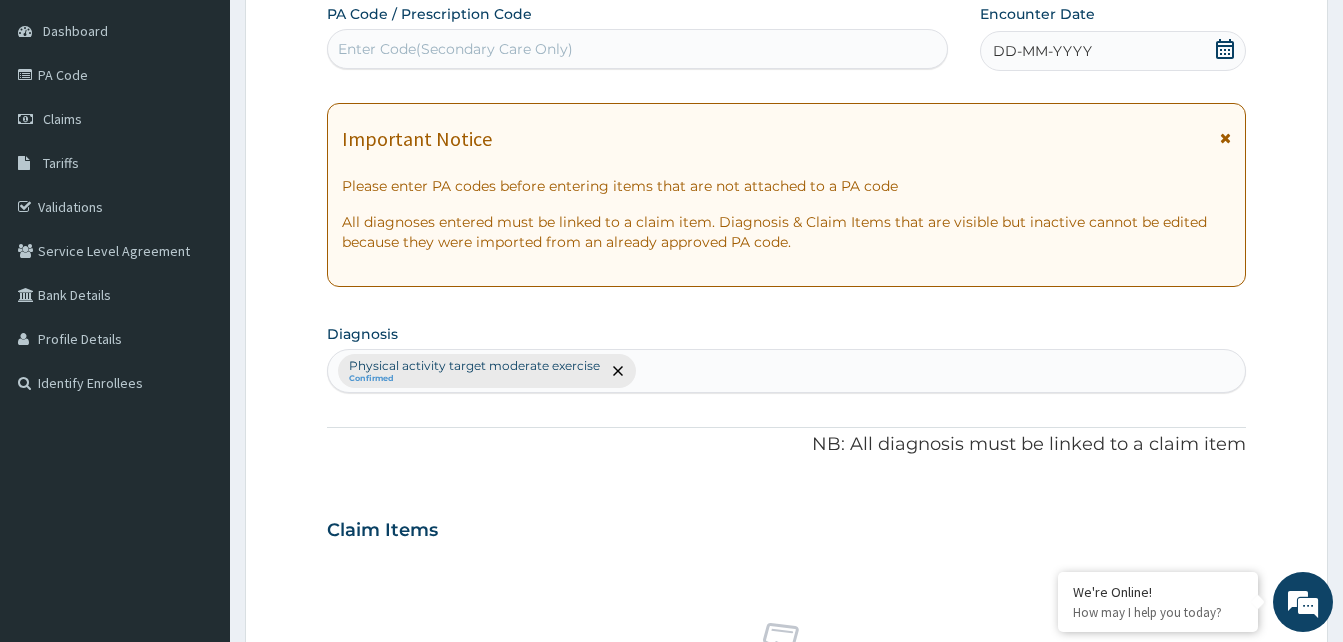 click on "Enter Code(Secondary Care Only)" at bounding box center (637, 49) 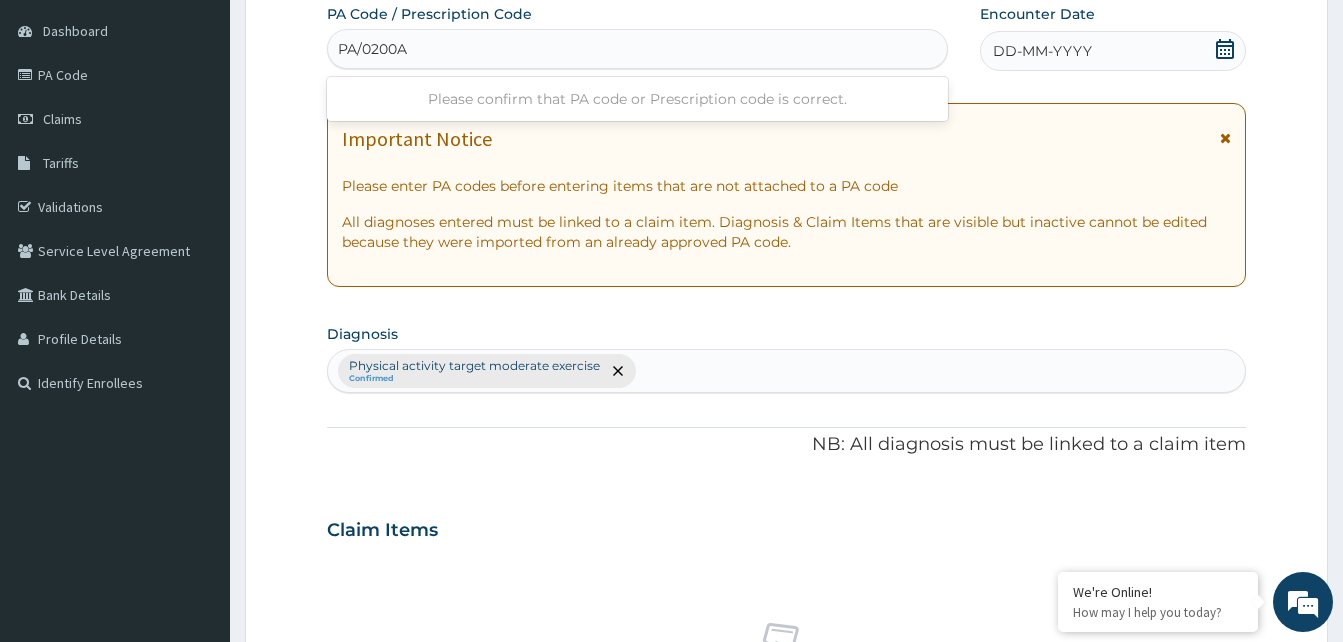 type on "PA/0200A8" 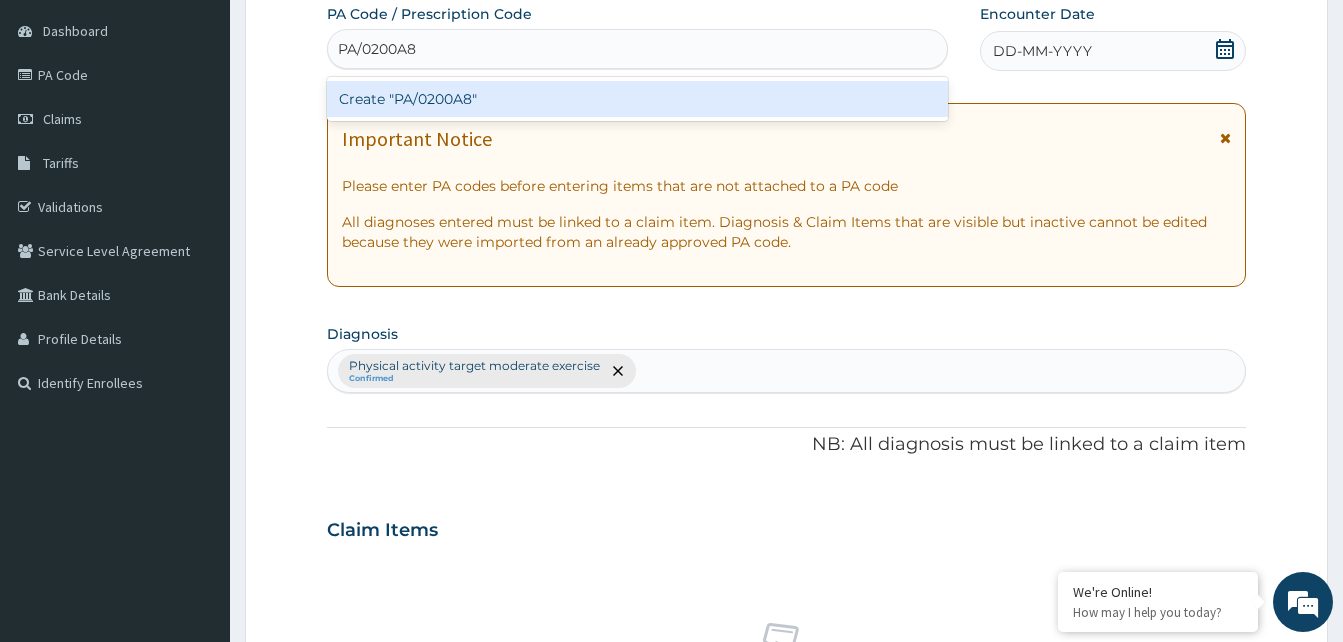 click on "Create "PA/0200A8"" at bounding box center (637, 99) 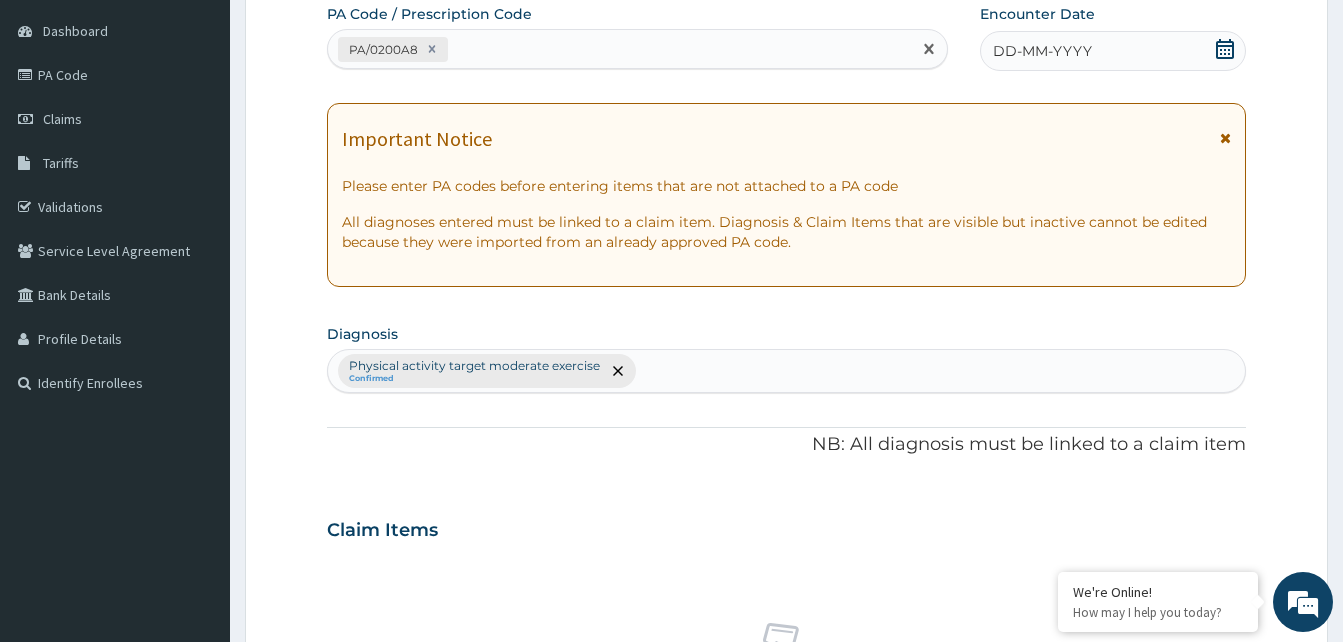 click at bounding box center [1225, 51] 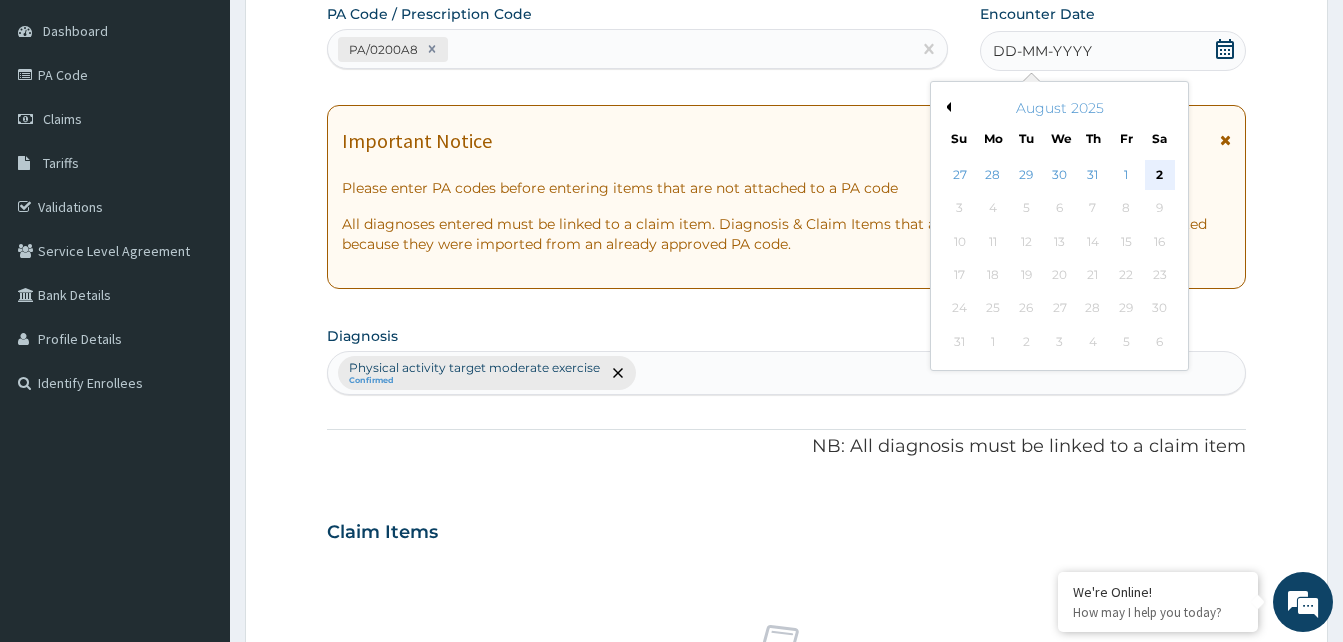 click on "2" at bounding box center (1159, 175) 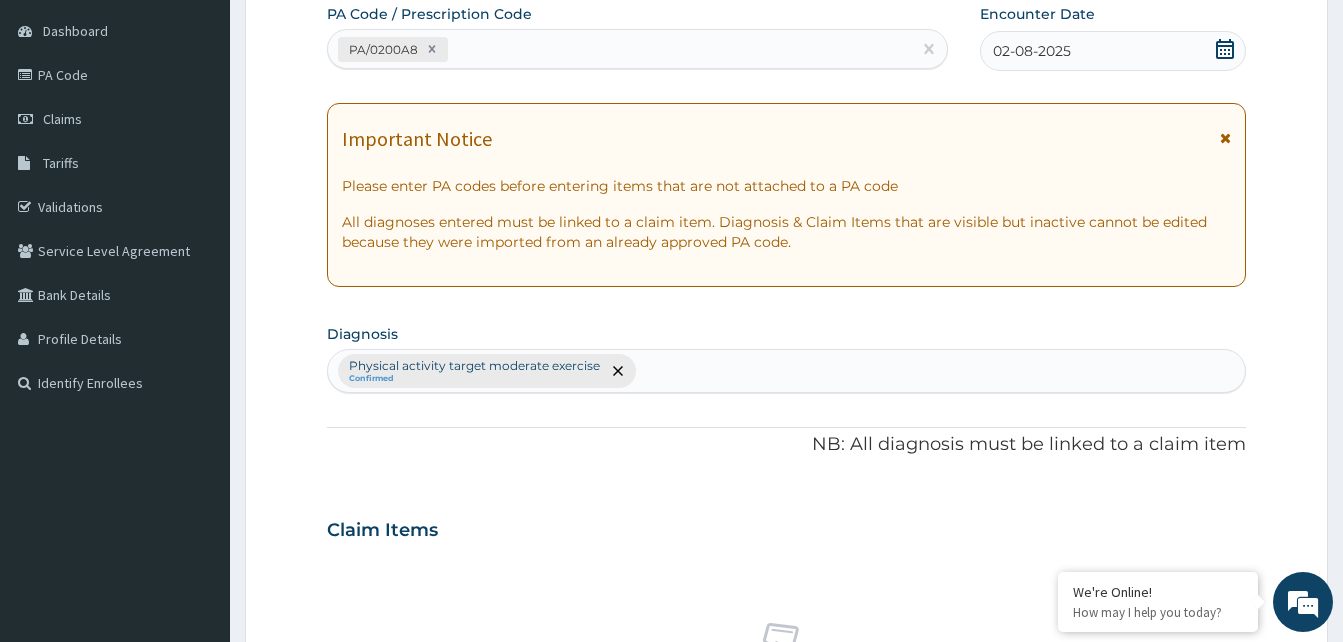 click on "Claim Items" at bounding box center (786, 526) 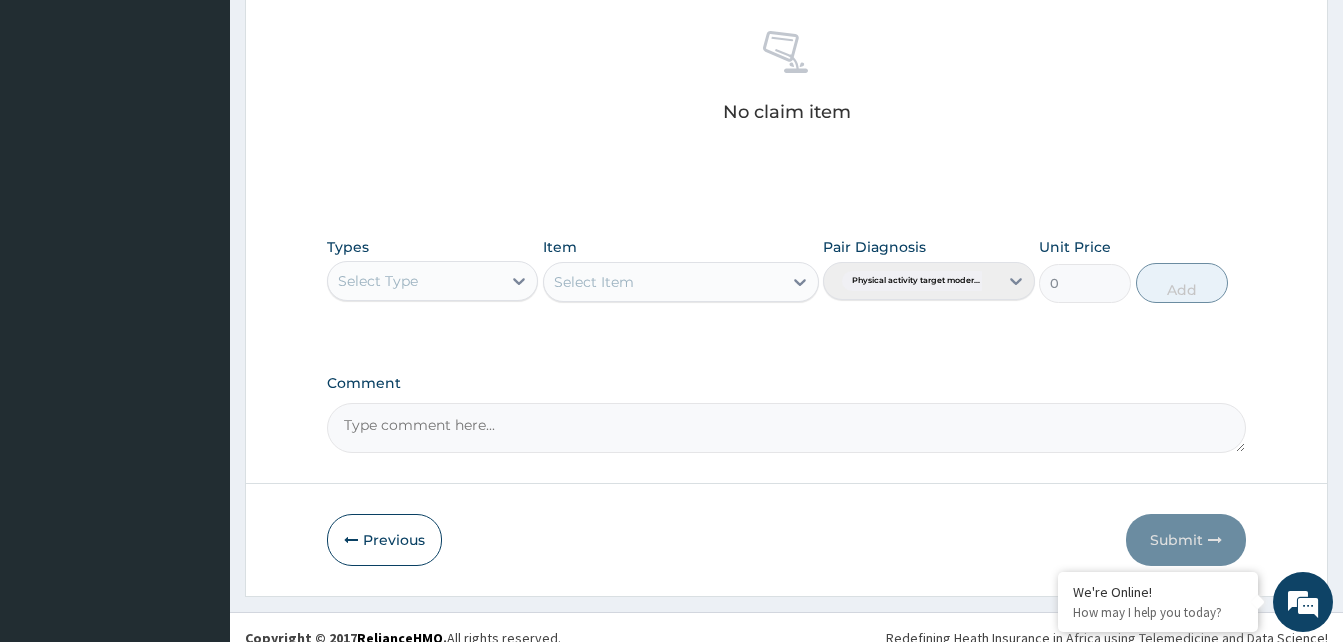 scroll, scrollTop: 787, scrollLeft: 0, axis: vertical 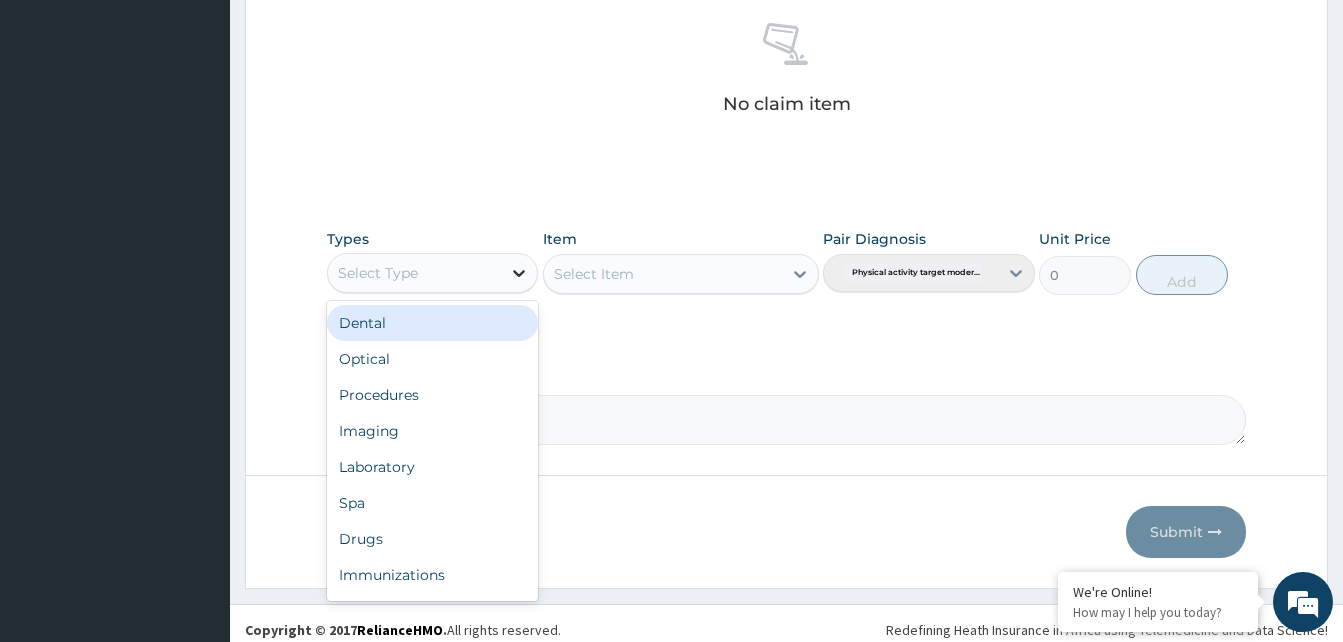 click 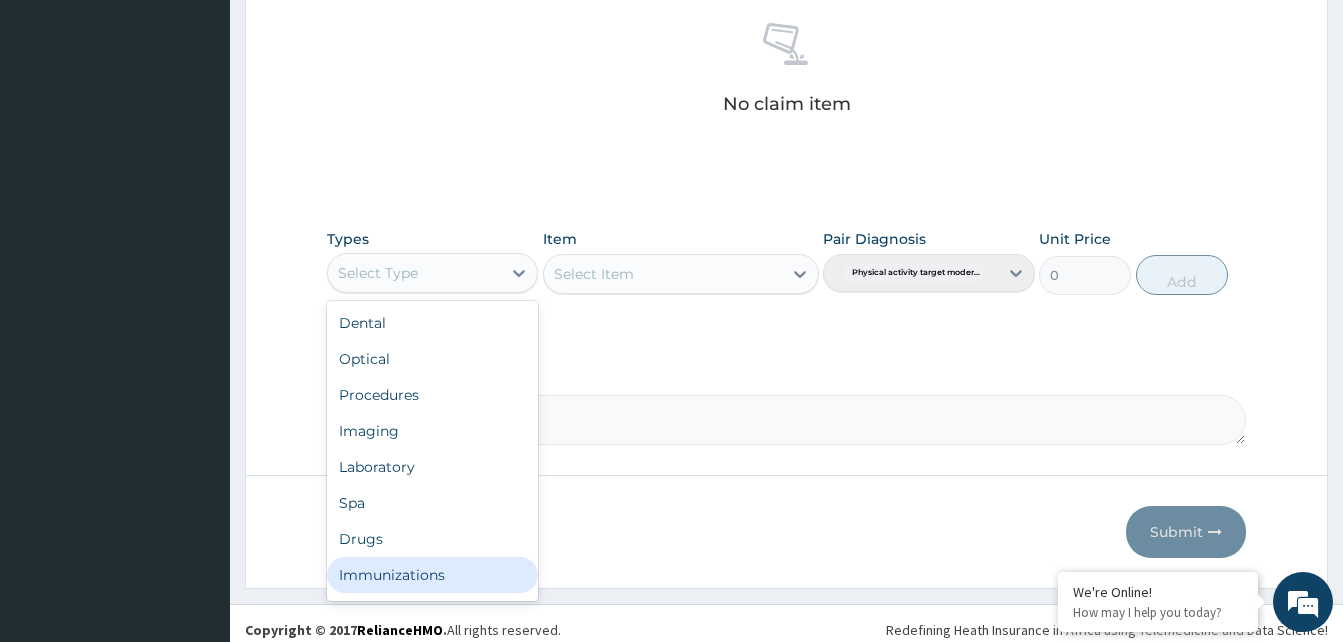 click on "Immunizations" at bounding box center [432, 575] 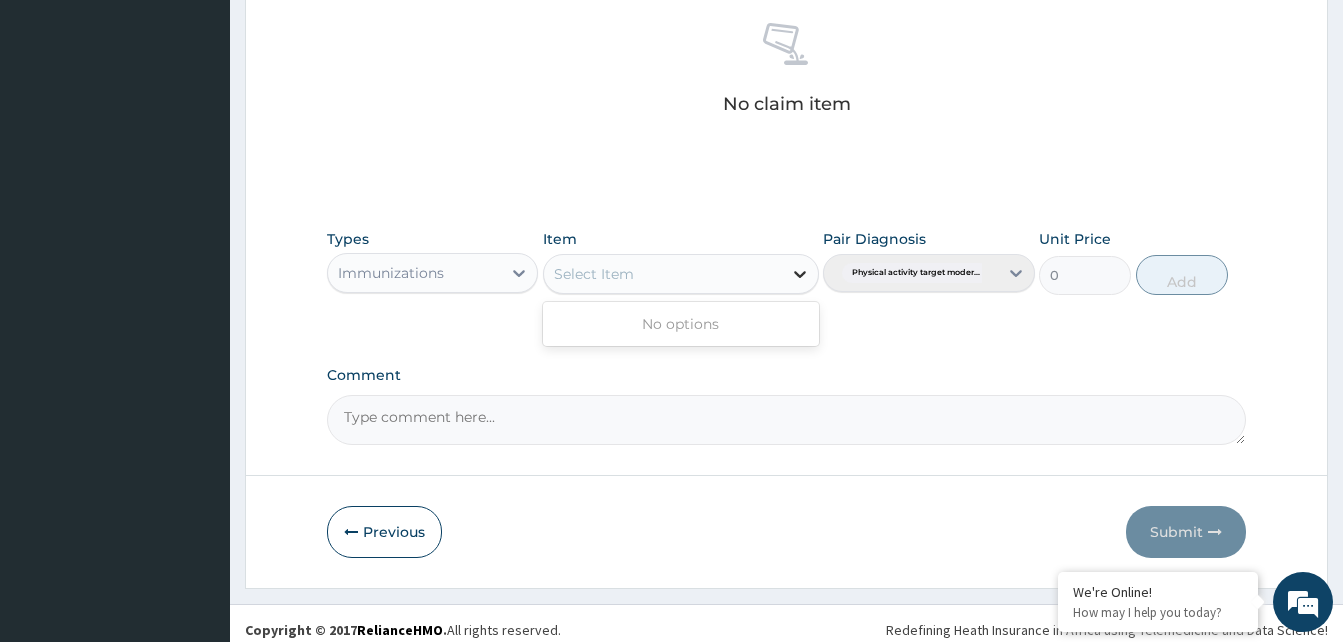 click 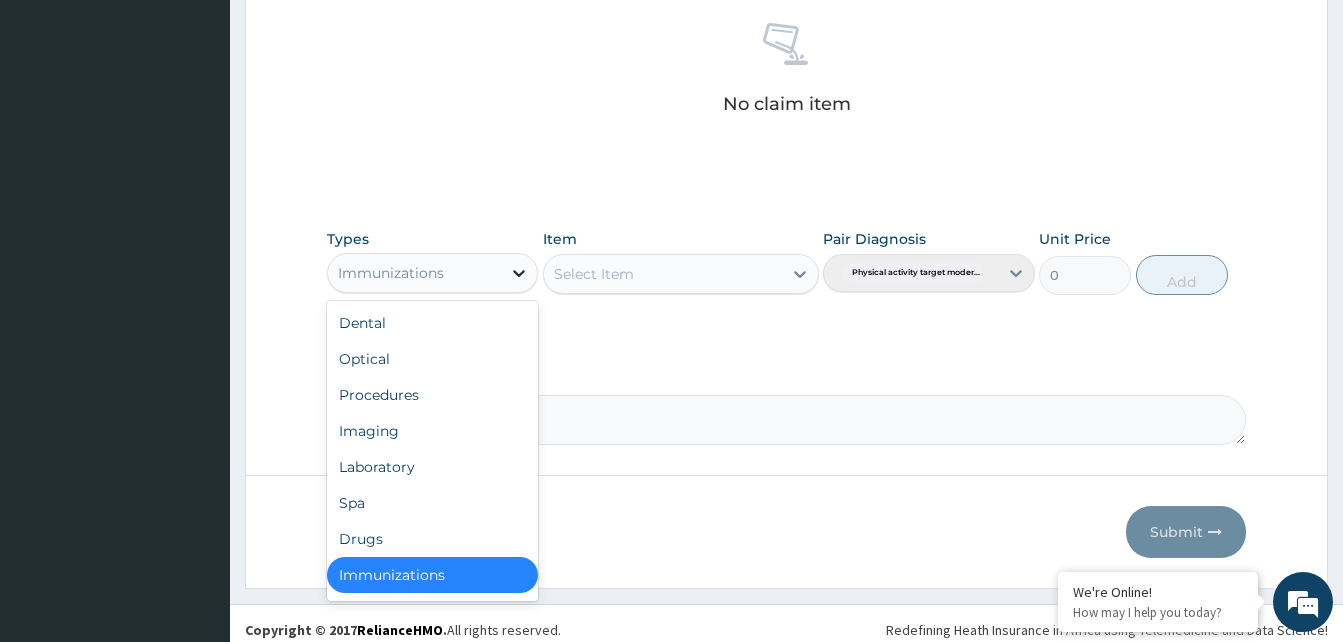 click 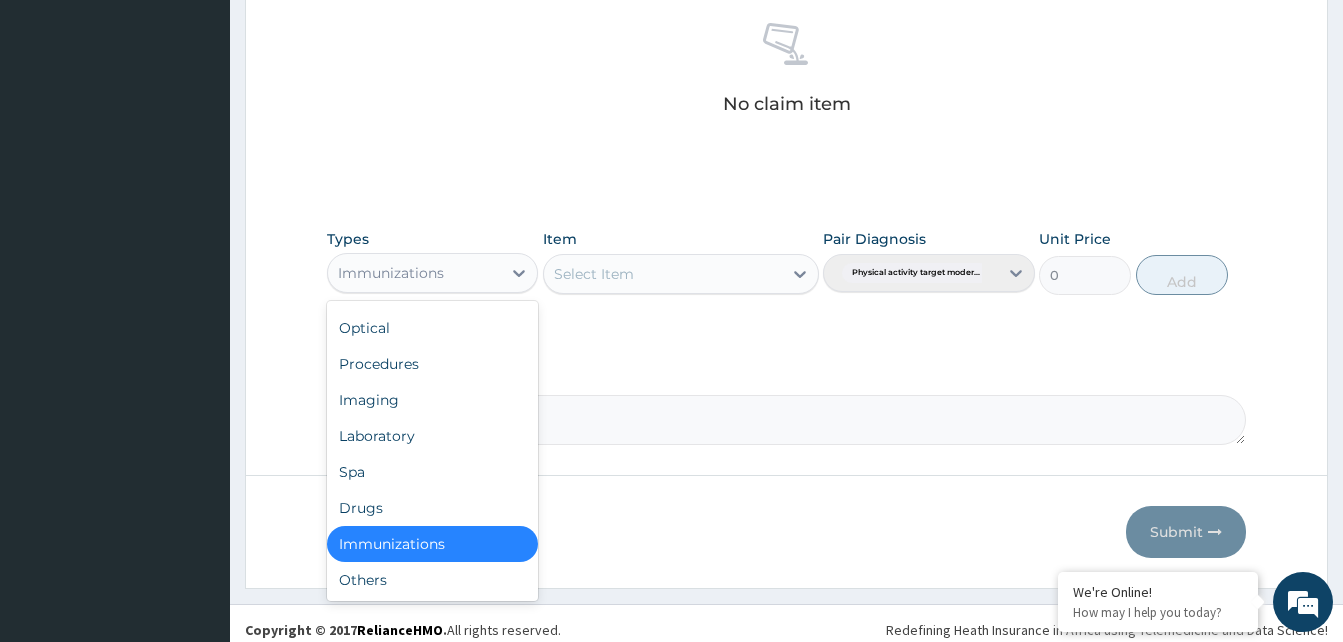 scroll, scrollTop: 44, scrollLeft: 0, axis: vertical 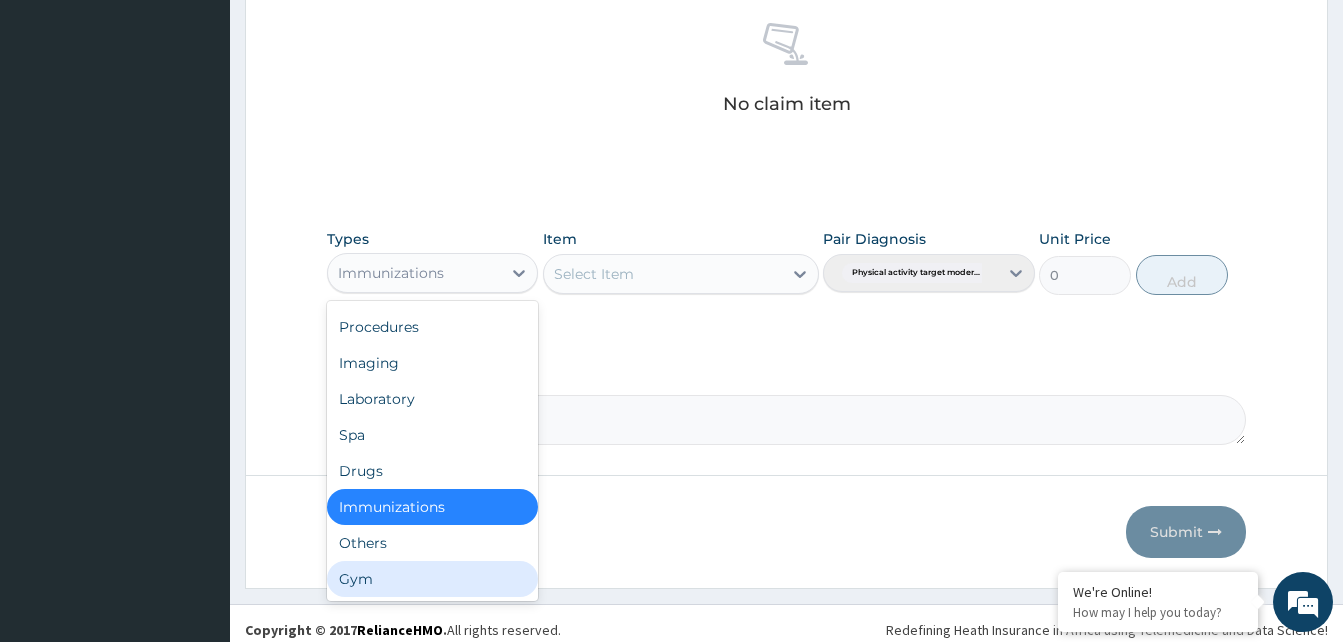 click on "Gym" at bounding box center [432, 579] 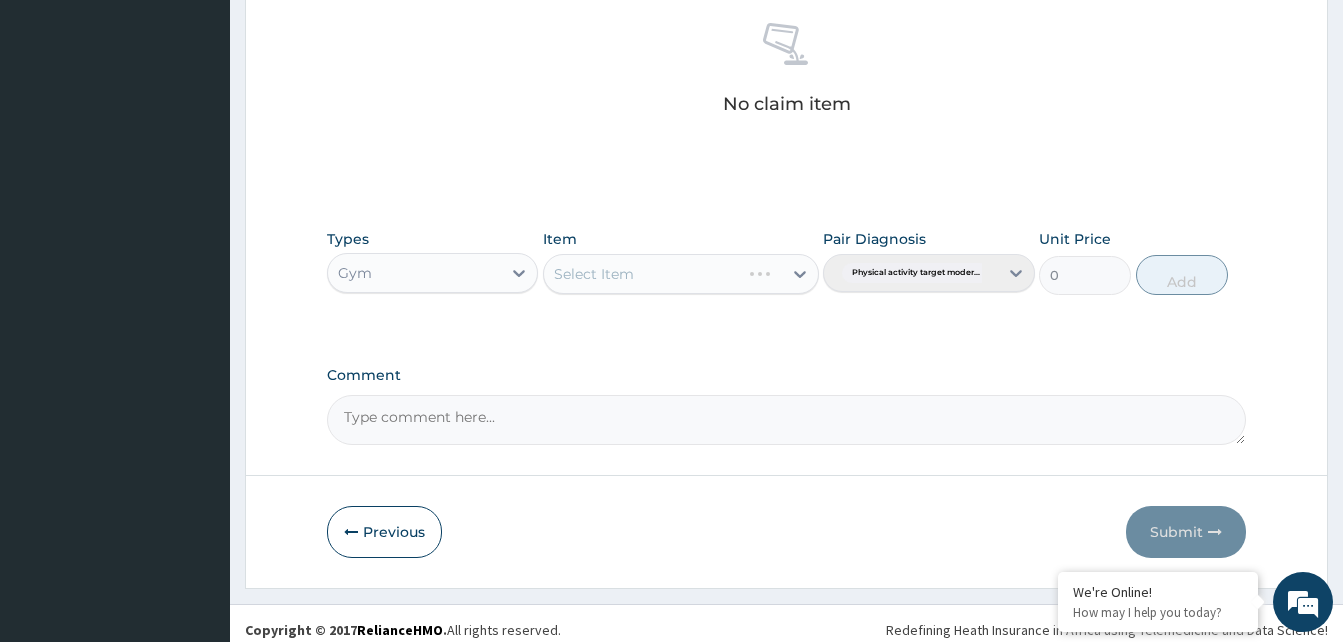 click on "Select Item" at bounding box center [681, 274] 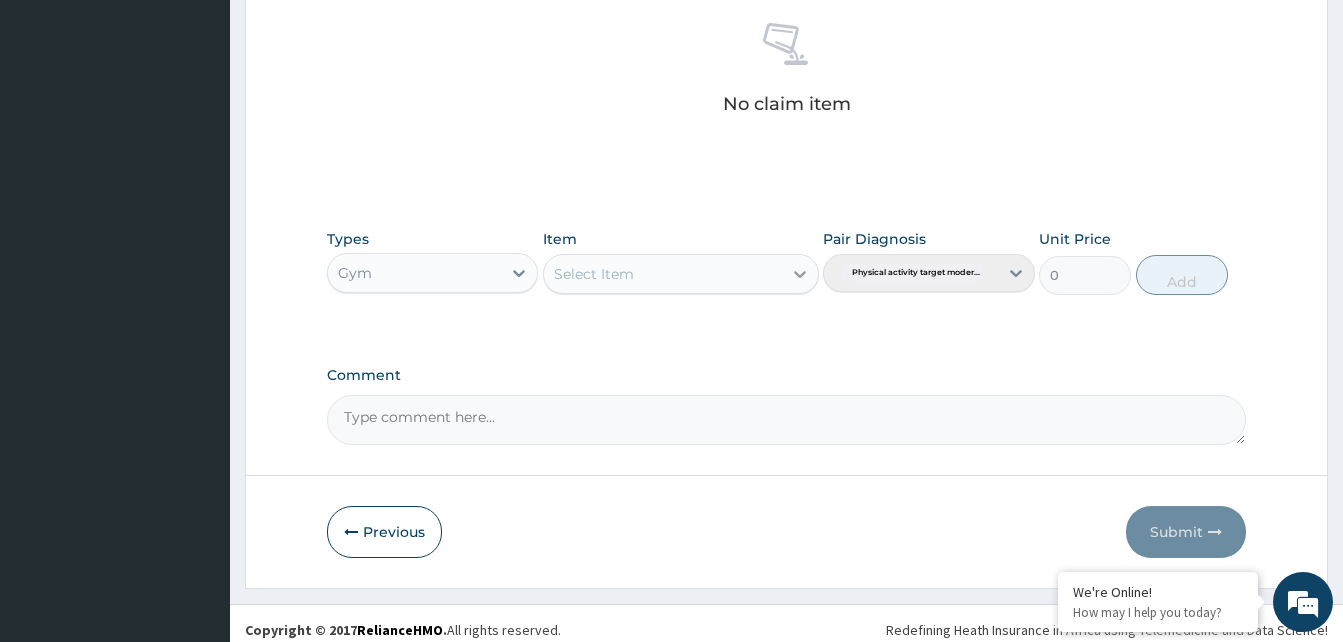 click 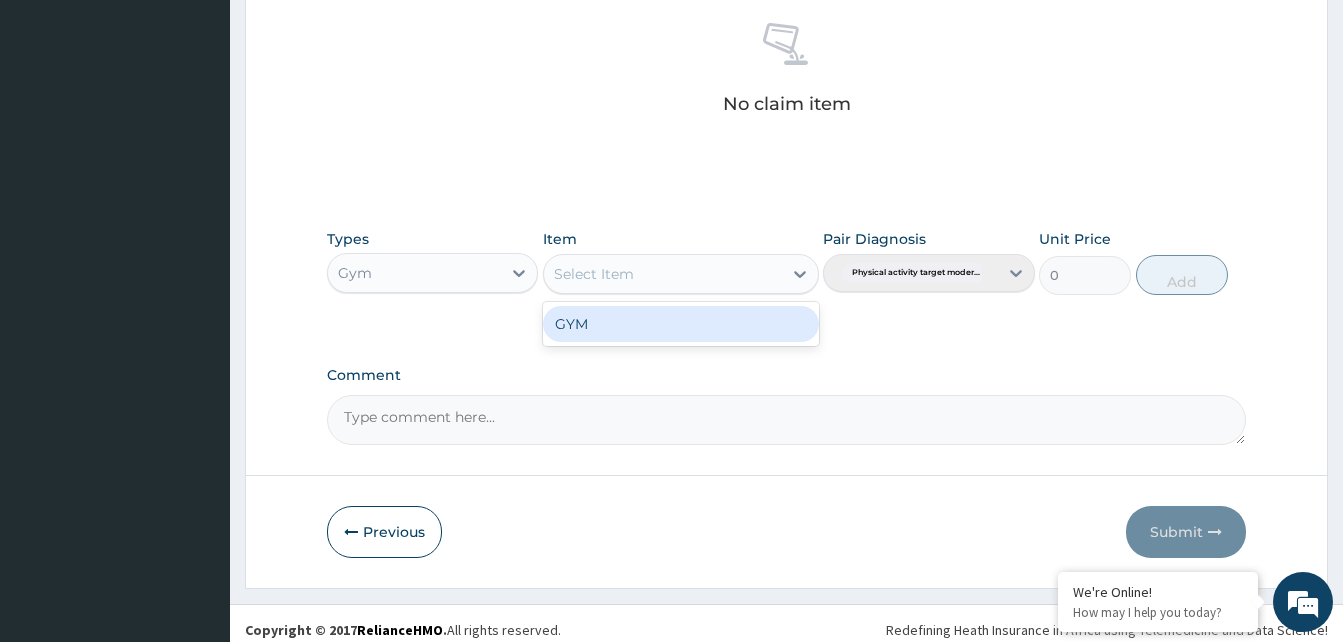 click on "GYM" at bounding box center [681, 324] 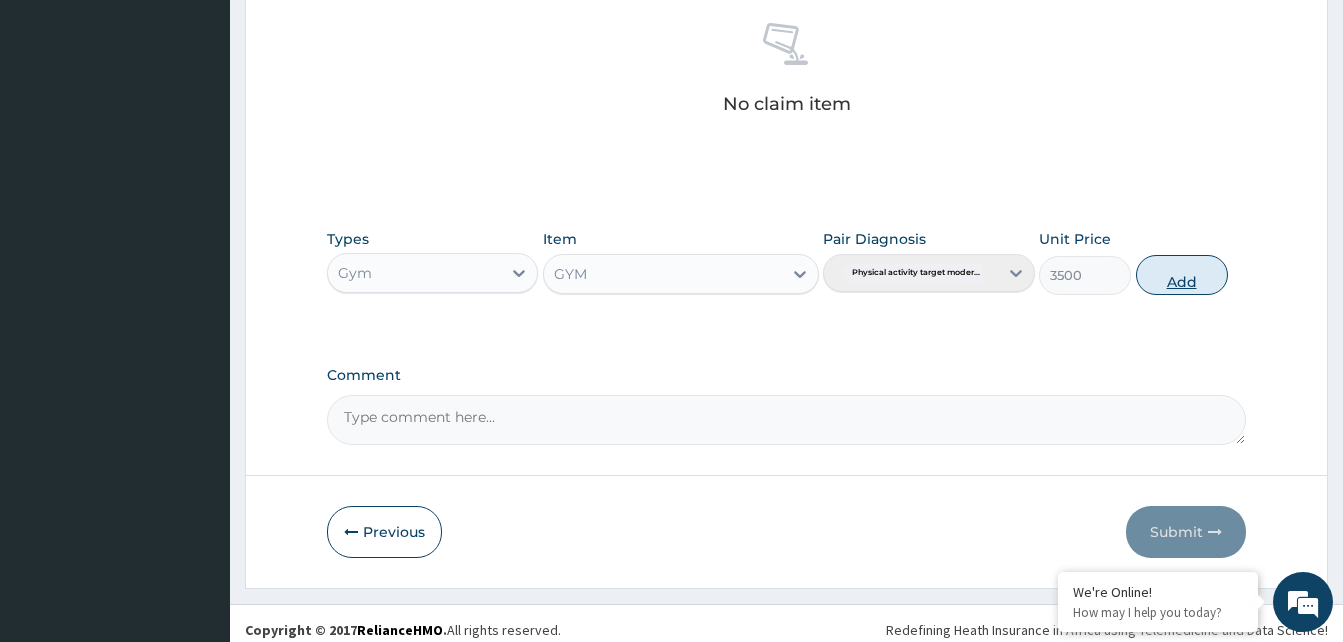 click on "Add" at bounding box center [1182, 275] 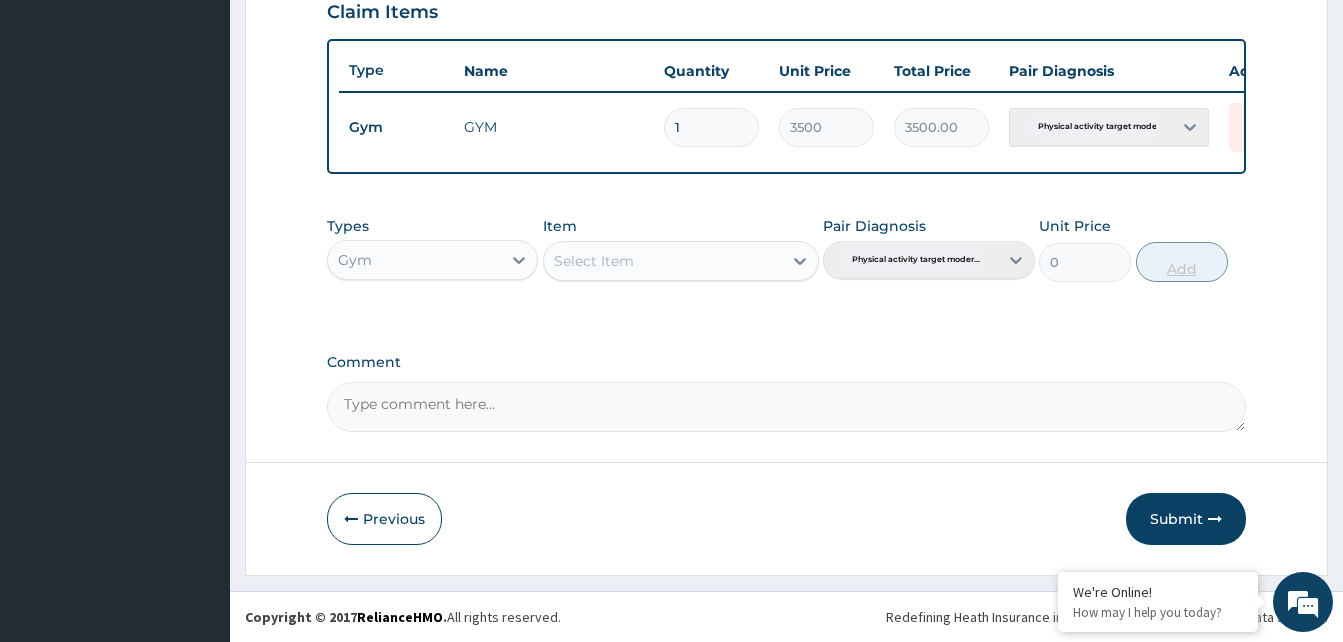 scroll, scrollTop: 720, scrollLeft: 0, axis: vertical 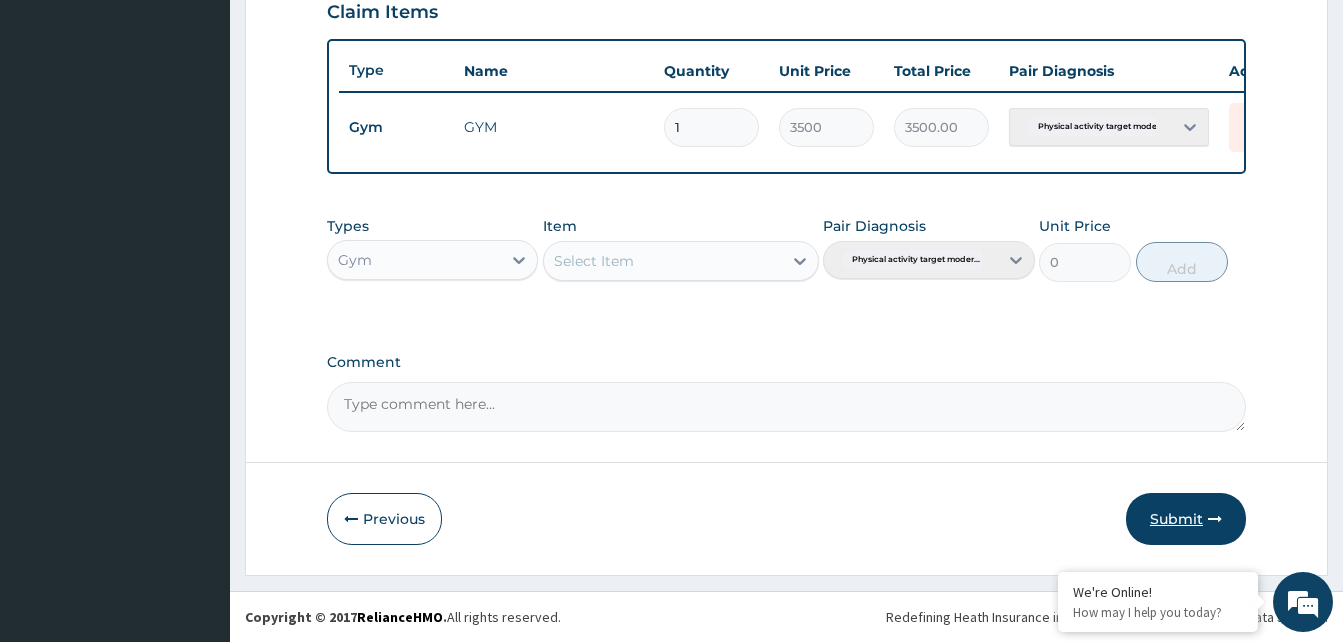 click on "Submit" at bounding box center [1186, 519] 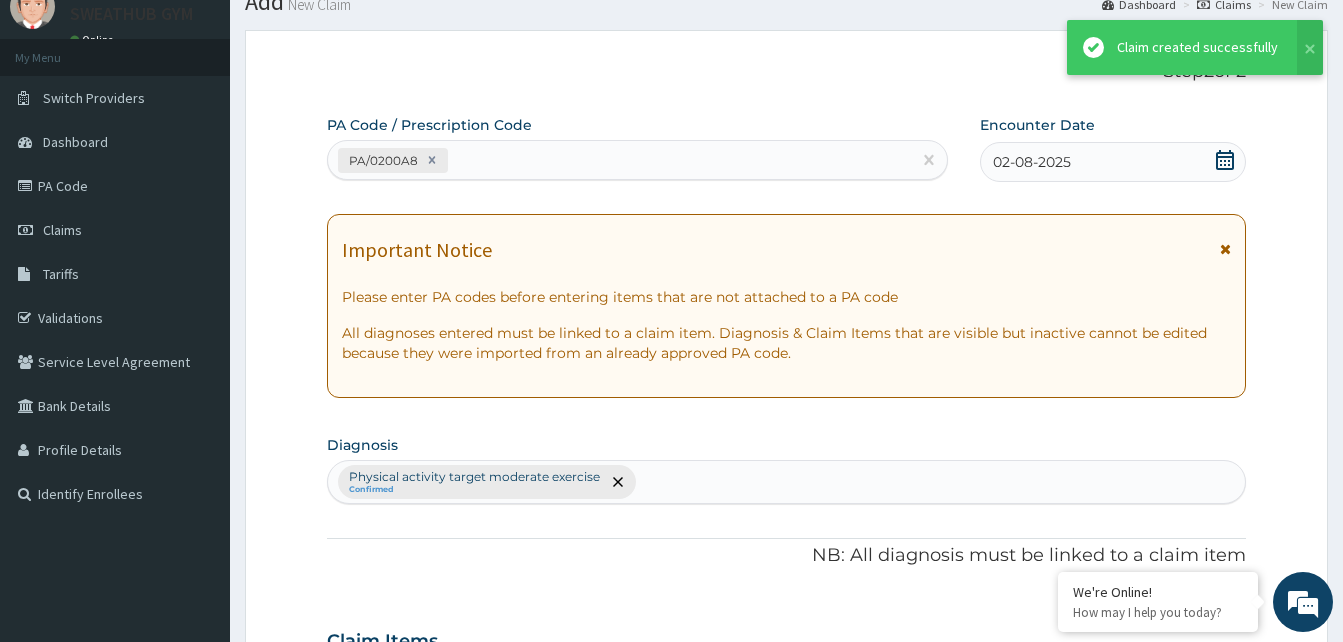 scroll, scrollTop: 720, scrollLeft: 0, axis: vertical 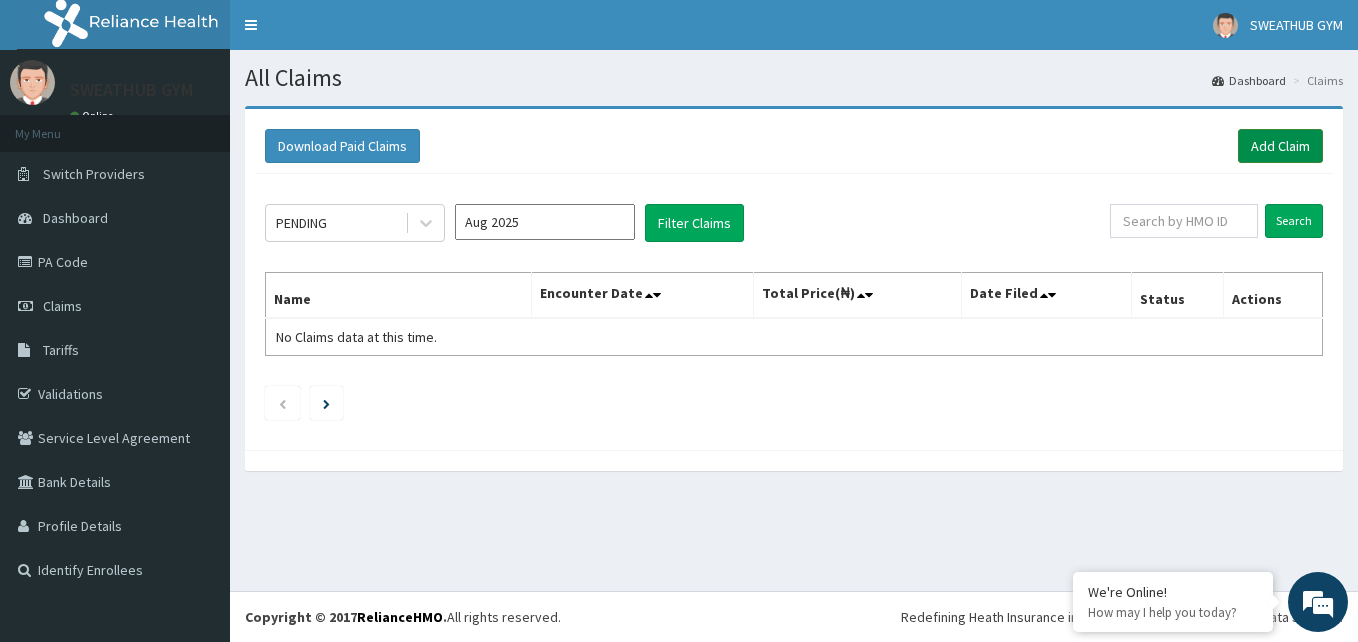 click on "Add Claim" at bounding box center (1280, 146) 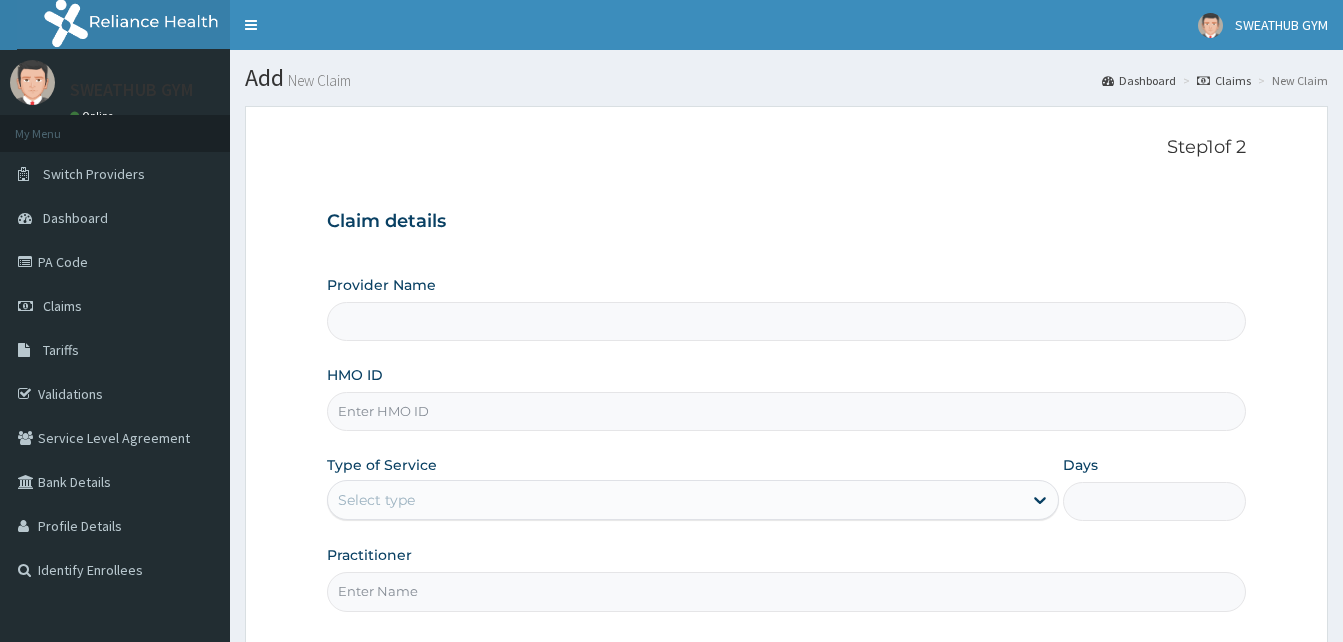 scroll, scrollTop: 0, scrollLeft: 0, axis: both 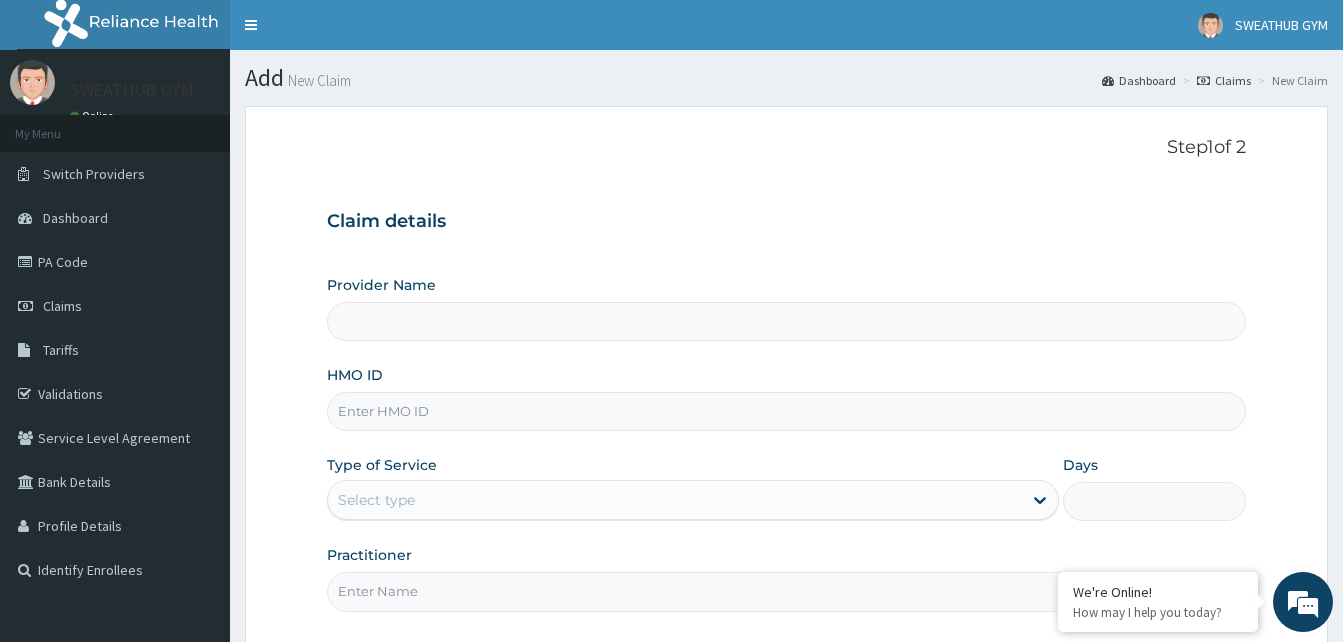 type on "SWEATHUB GYM" 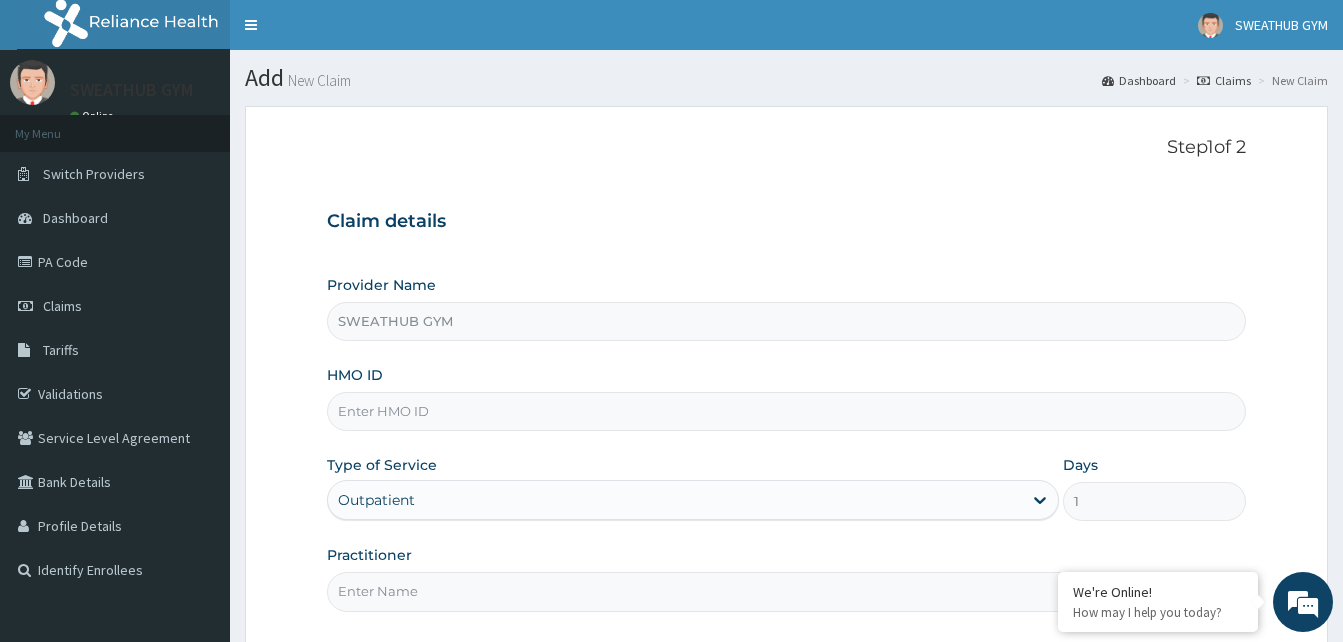 scroll, scrollTop: 0, scrollLeft: 0, axis: both 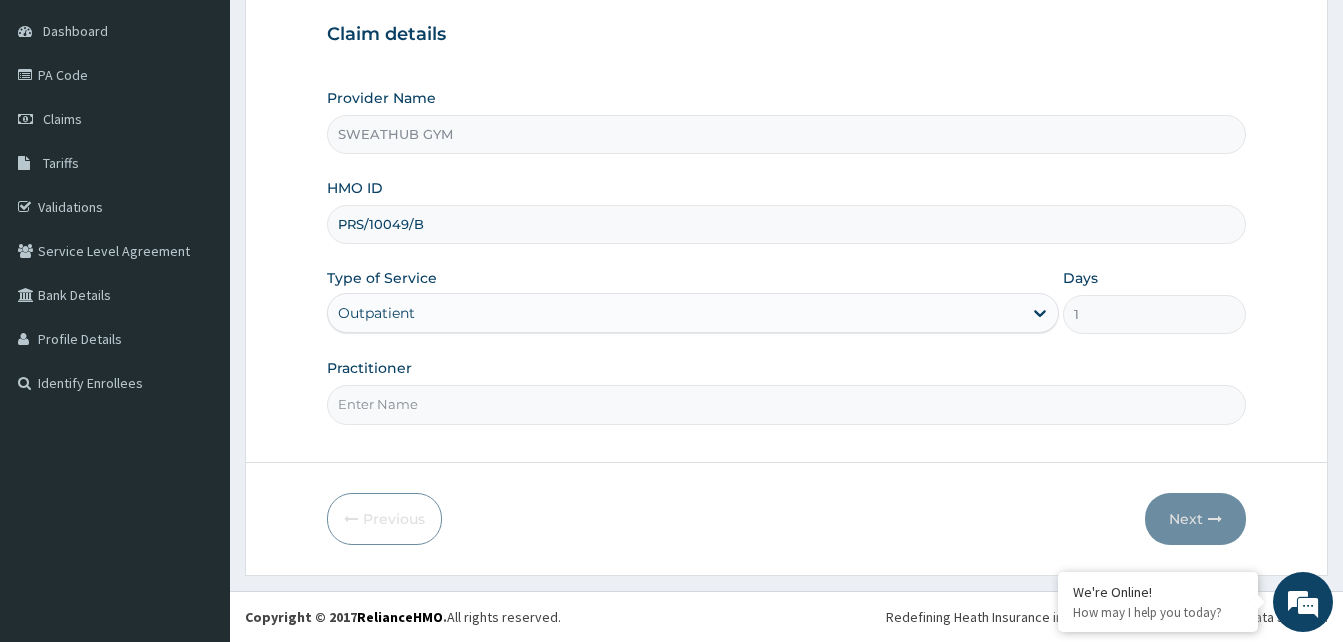 type on "PRS/10049/B" 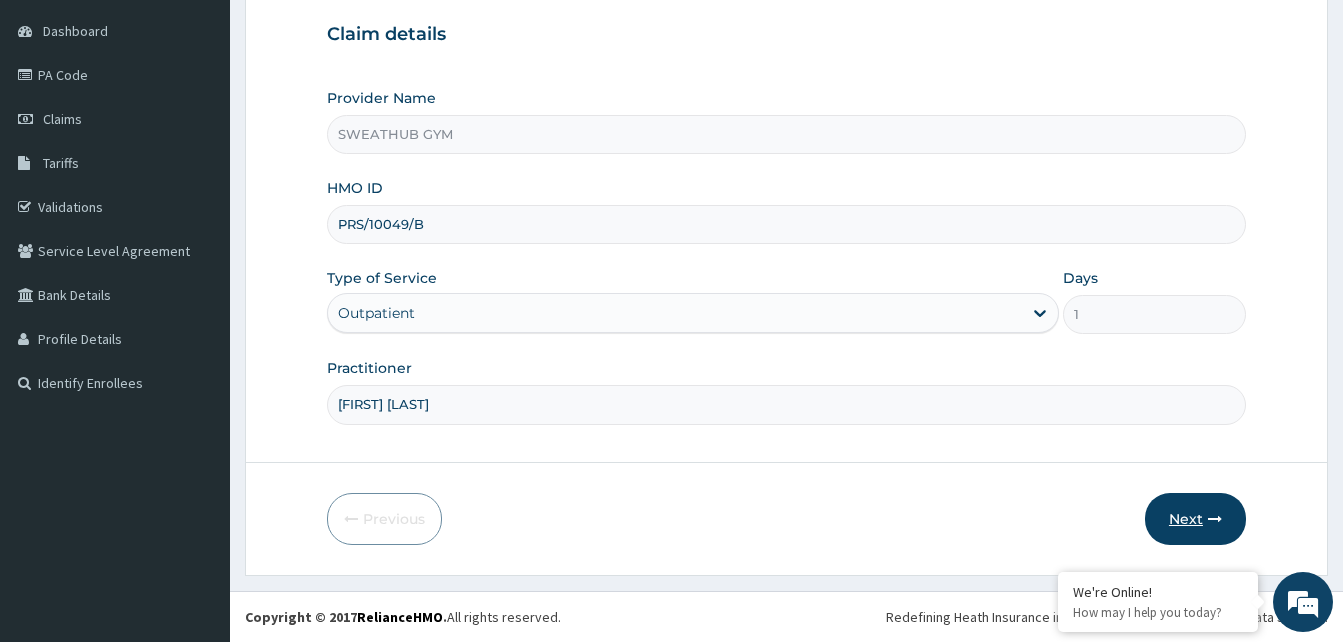 click on "Next" at bounding box center [1195, 519] 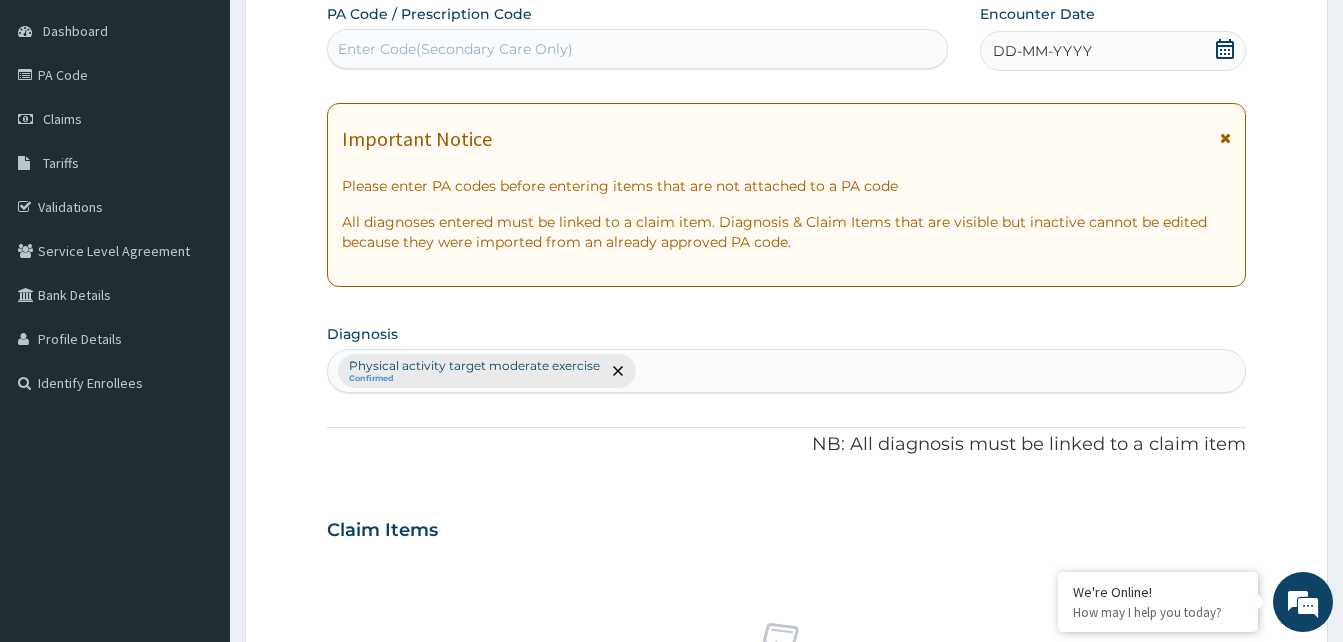 click on "Enter Code(Secondary Care Only)" at bounding box center [637, 49] 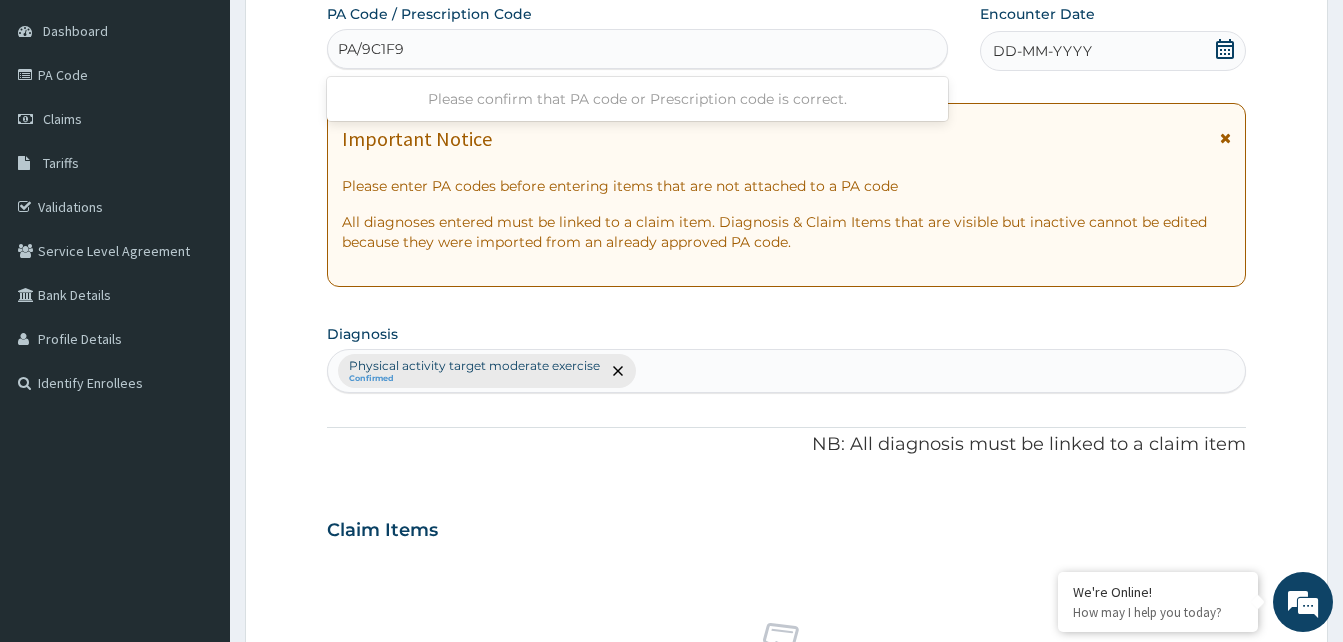 type on "PA/9C1F9D" 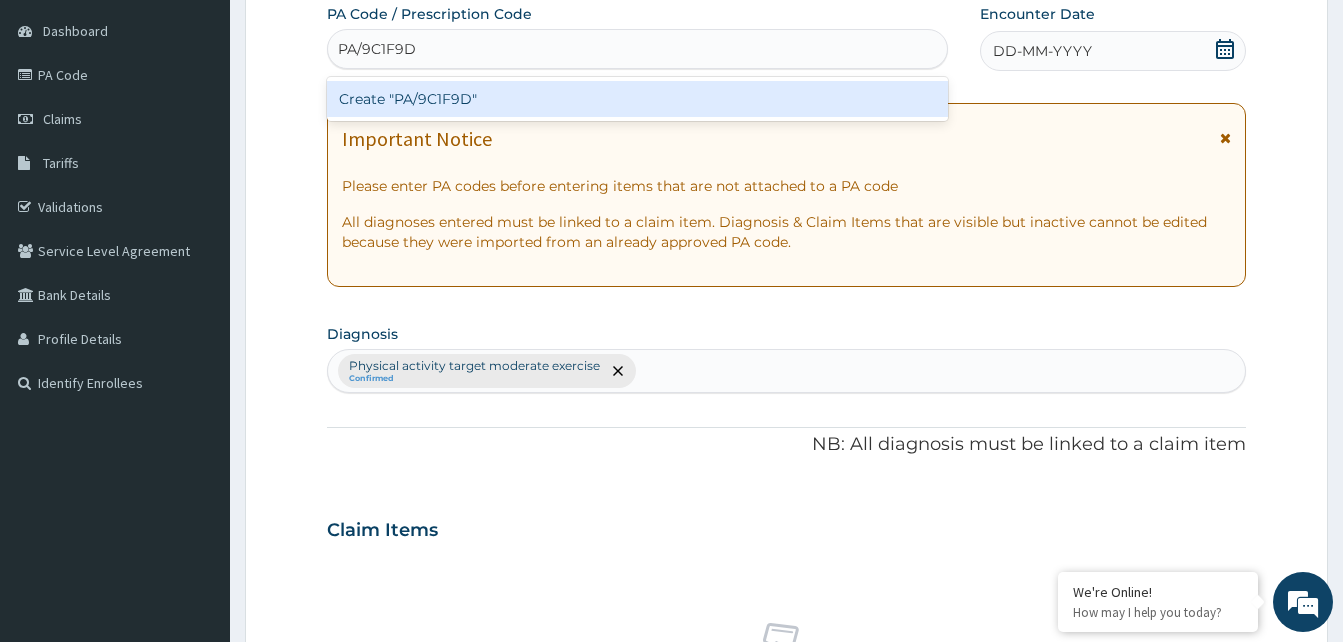 click on "Create "PA/9C1F9D"" at bounding box center (637, 99) 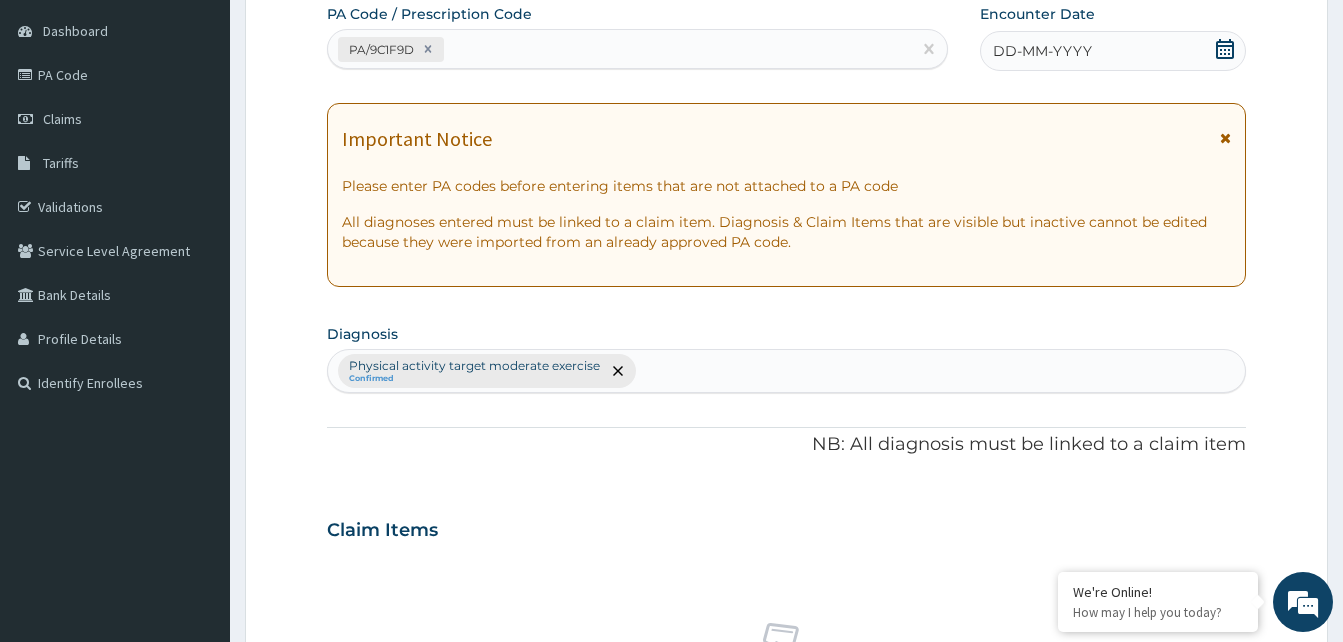 click 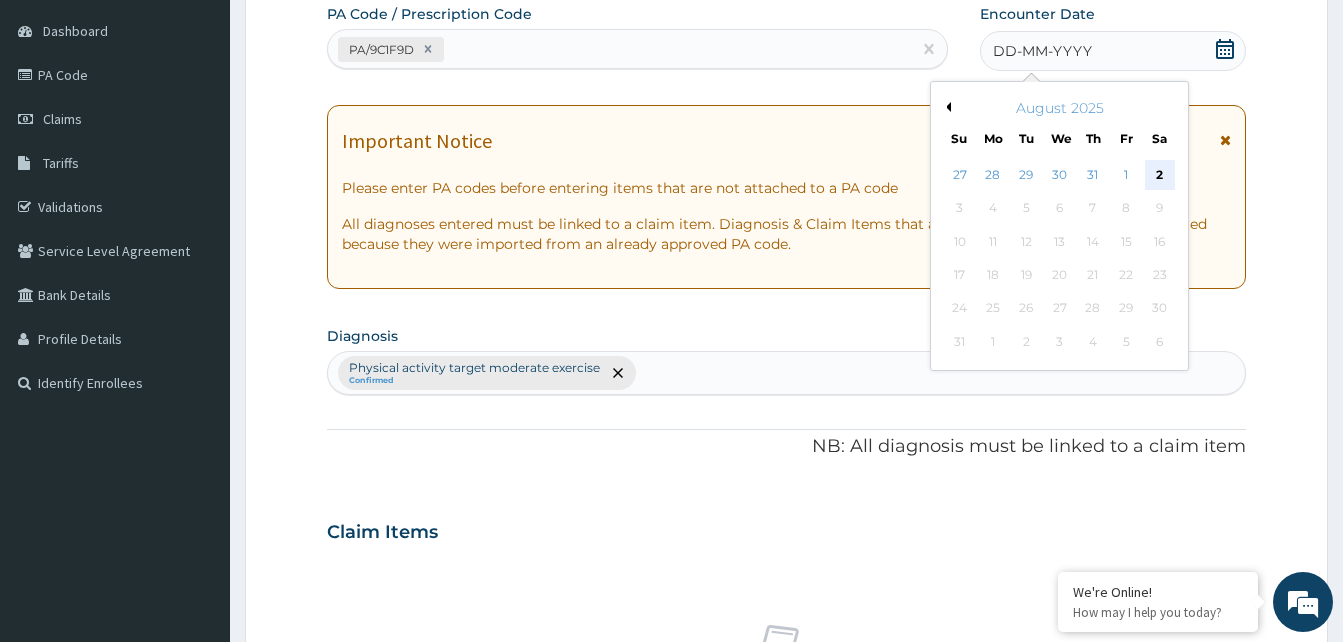 click on "2" at bounding box center (1159, 175) 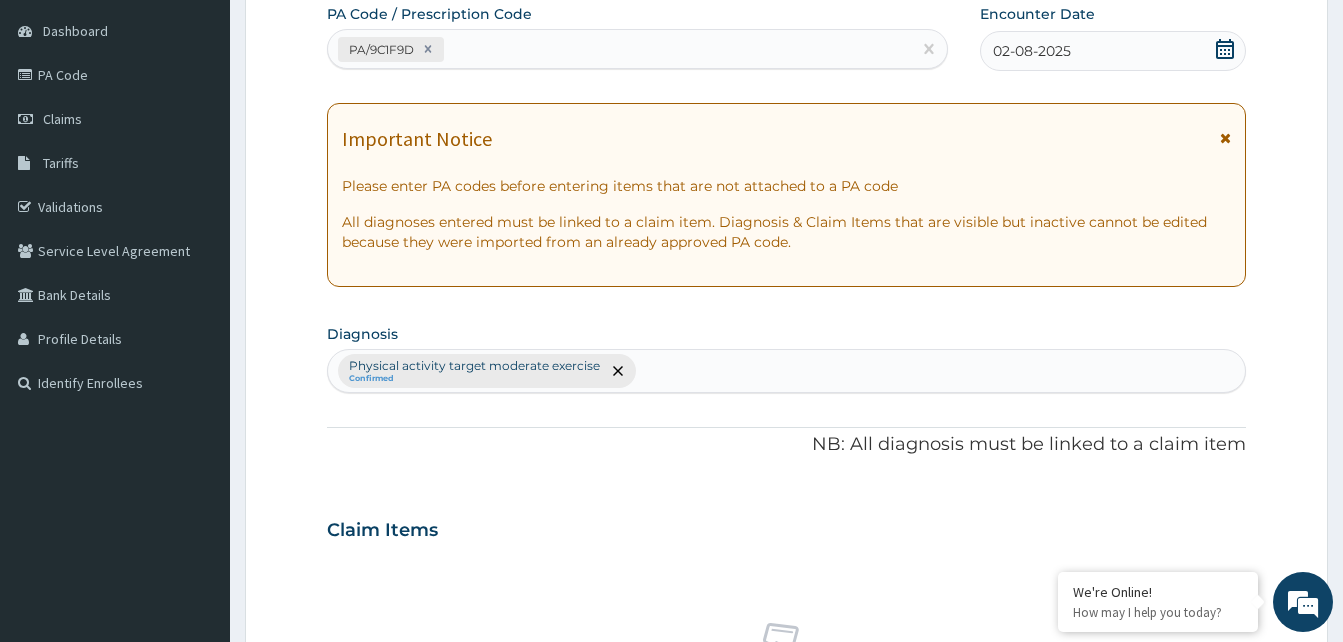 click on "Important Notice Please enter PA codes before entering items that are not attached to a PA code   All diagnoses entered must be linked to a claim item. Diagnosis & Claim Items that are visible but inactive cannot be edited because they were imported from an already approved PA code." at bounding box center (786, 195) 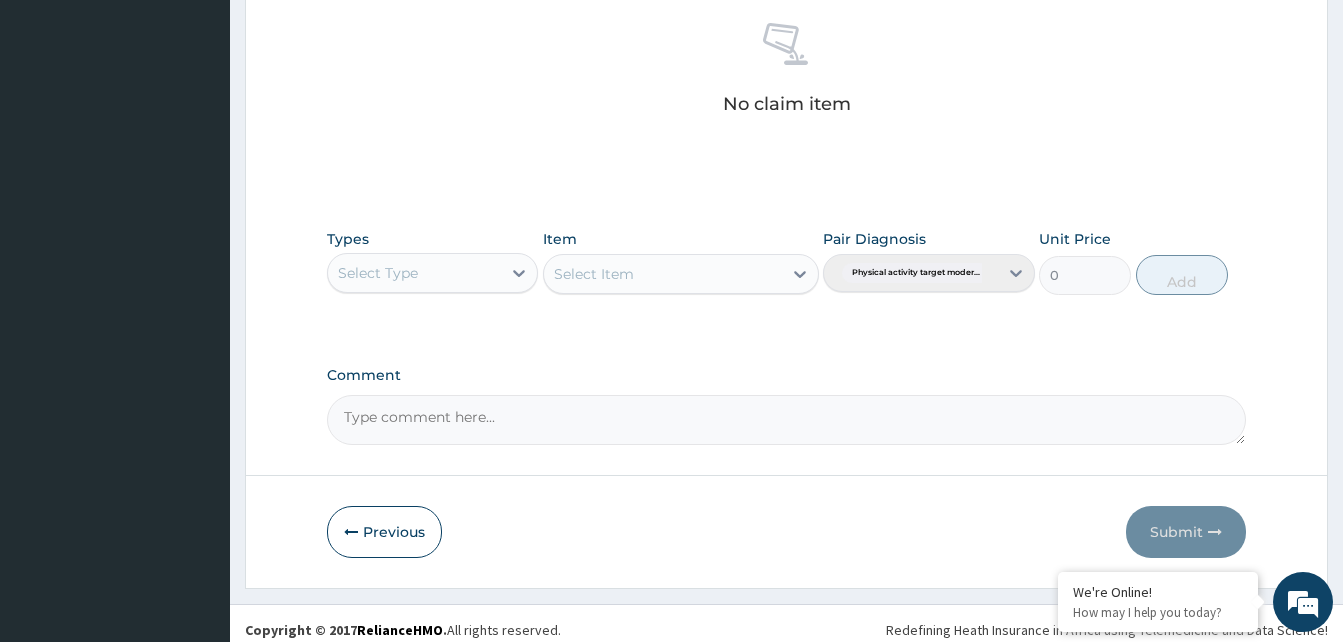 scroll, scrollTop: 800, scrollLeft: 0, axis: vertical 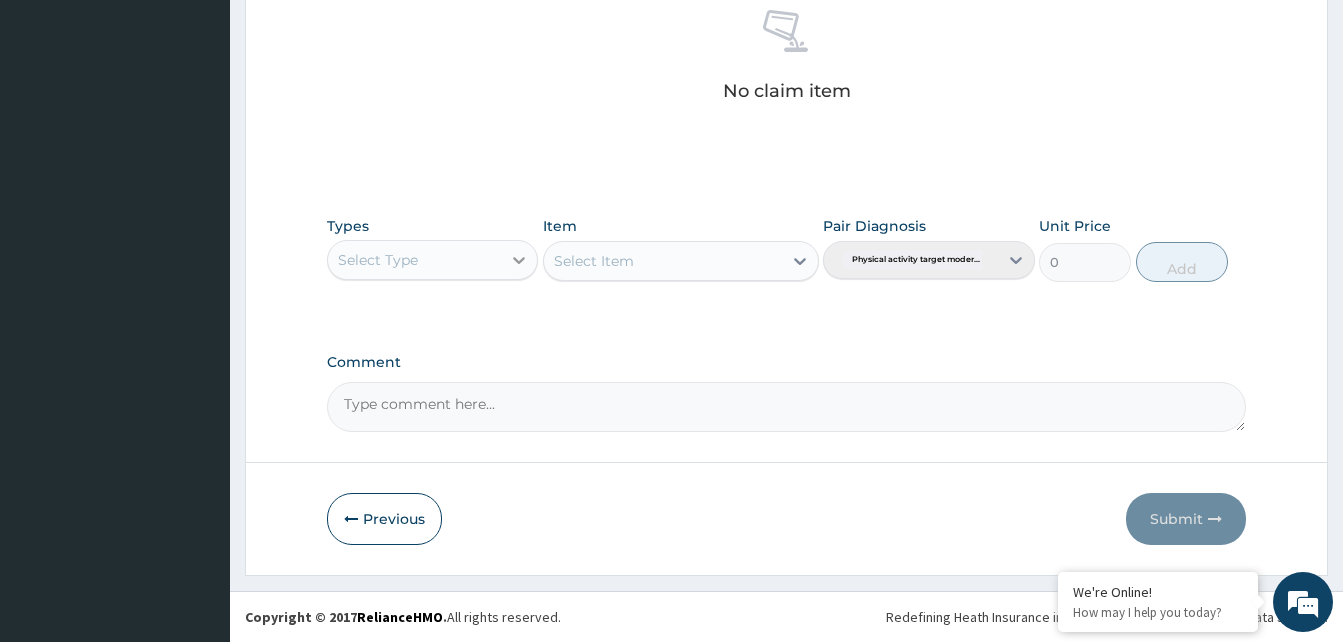 click 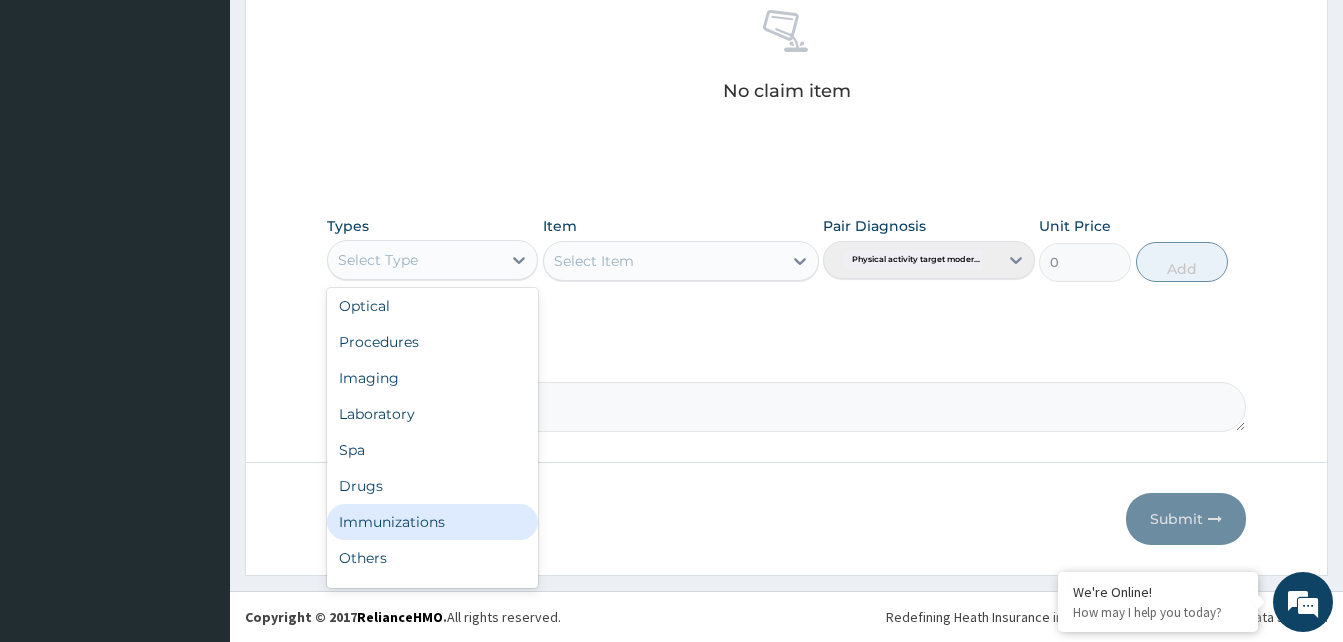 scroll, scrollTop: 68, scrollLeft: 0, axis: vertical 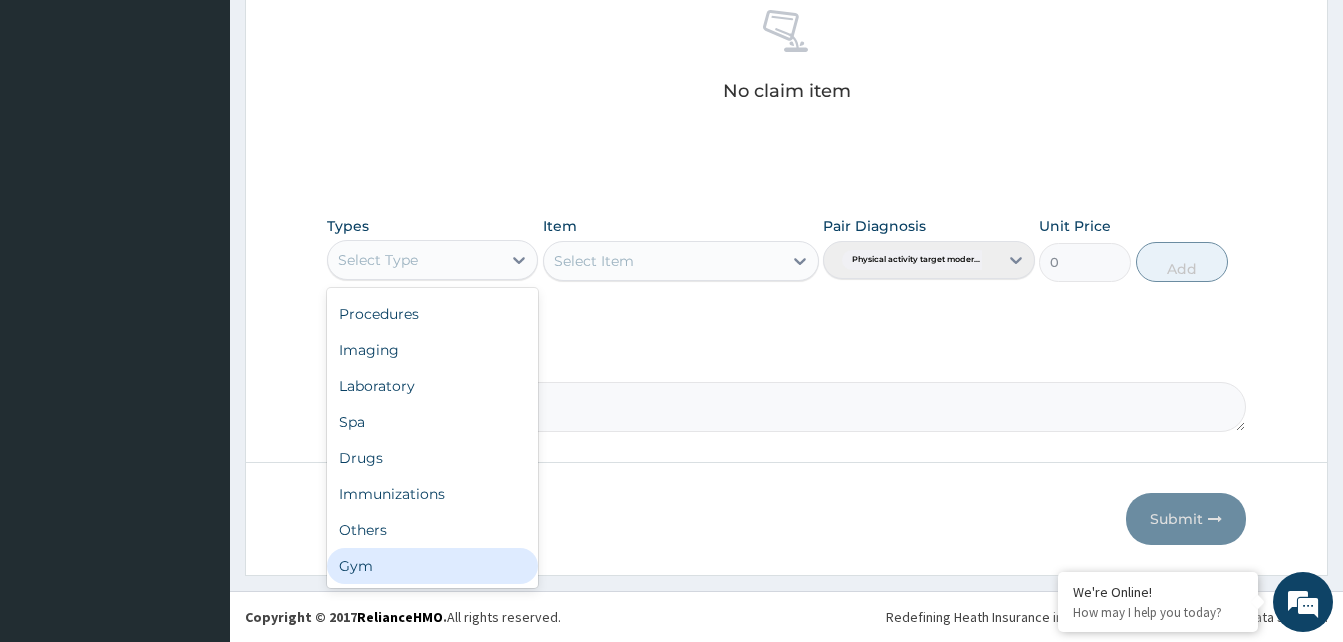 click on "Gym" at bounding box center [432, 566] 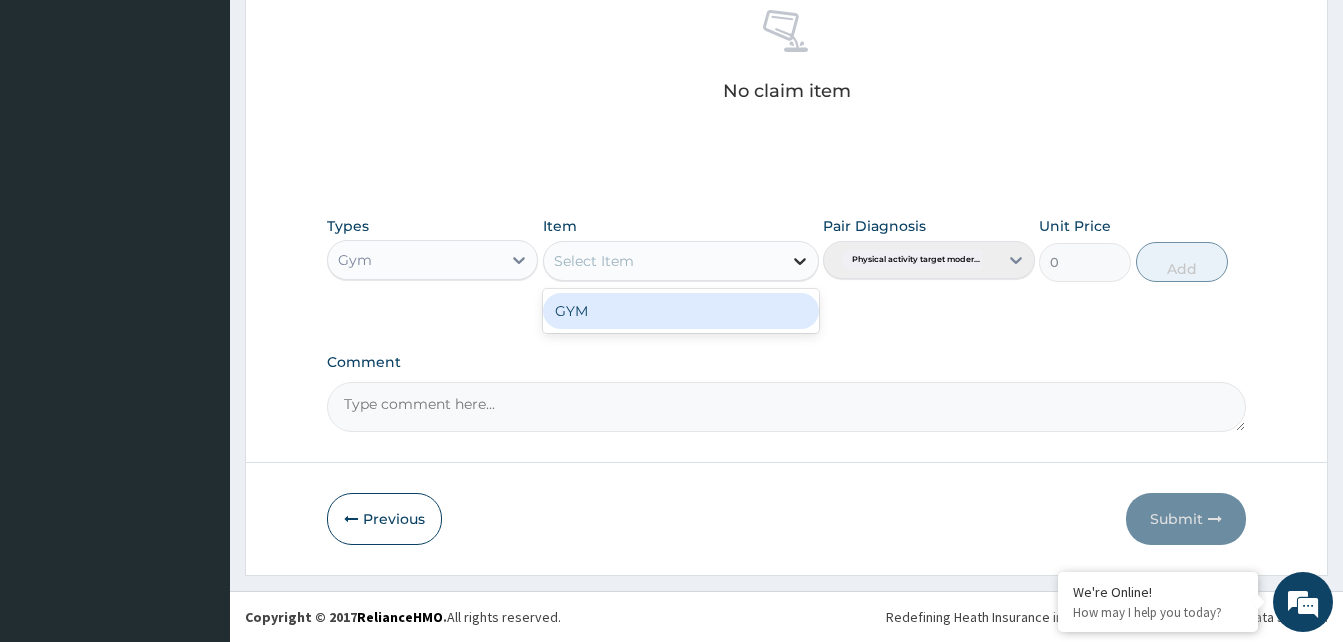 click 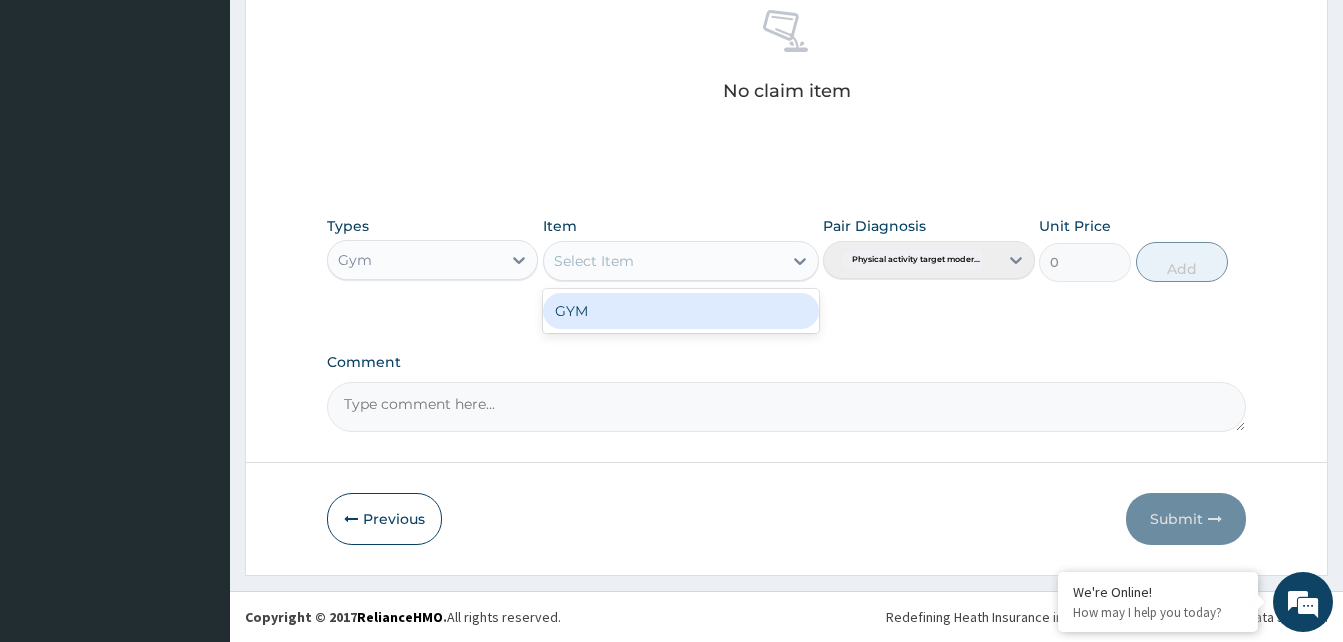 click on "GYM" at bounding box center [681, 311] 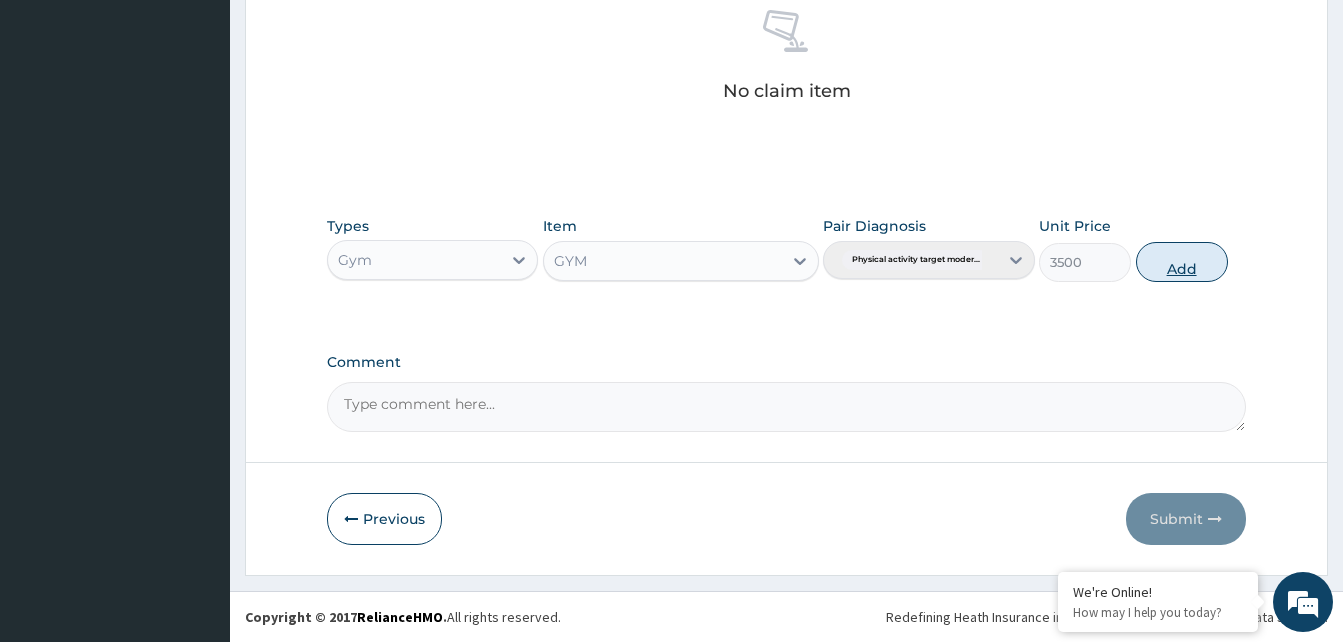click on "Add" at bounding box center [1182, 262] 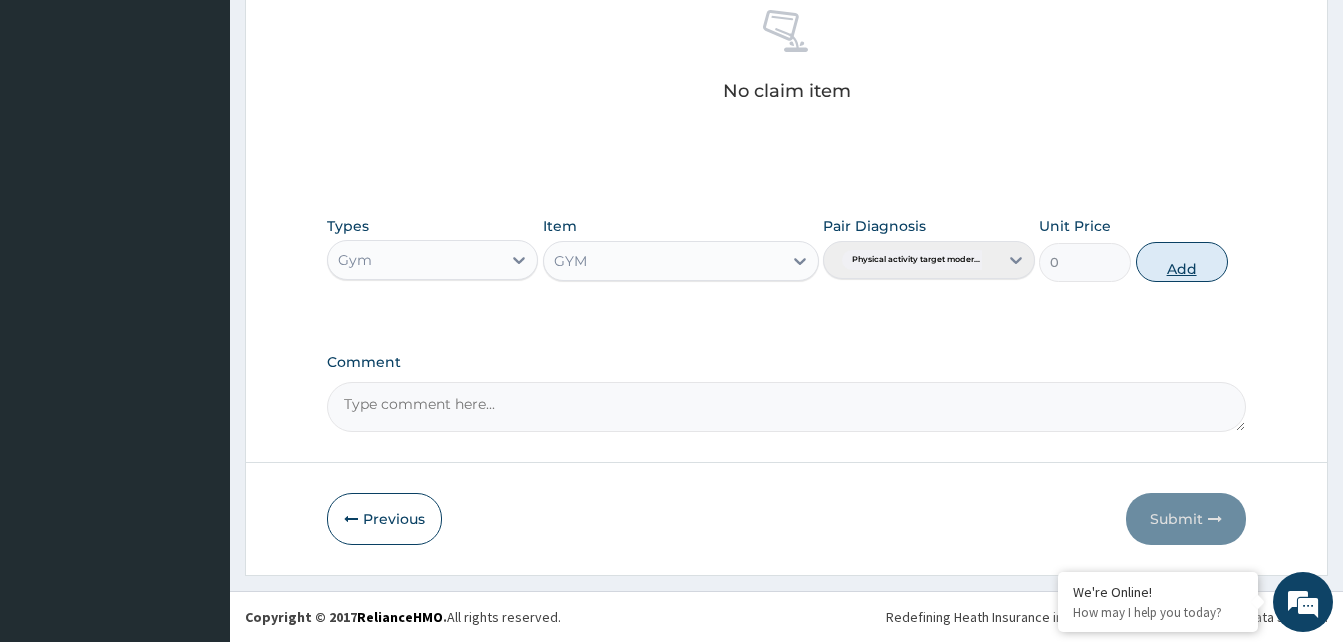 scroll, scrollTop: 720, scrollLeft: 0, axis: vertical 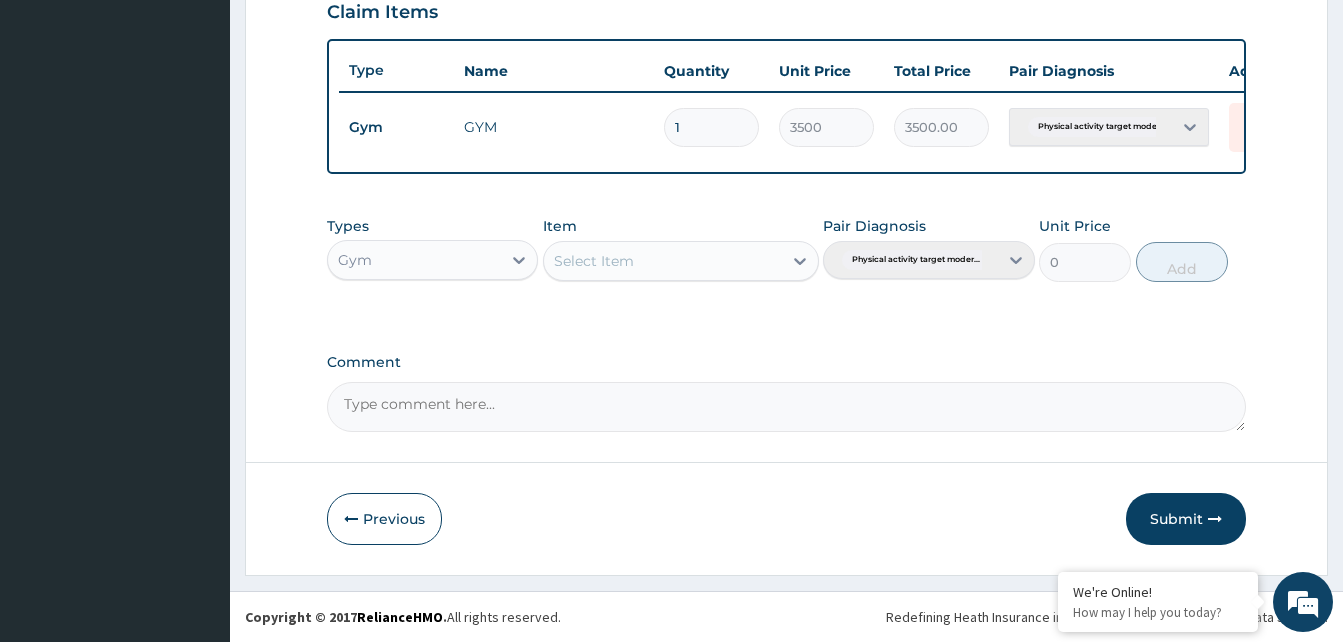 click on "Step  2  of 2 PA Code / Prescription Code PA/9C1F9D Encounter Date 02-08-2025 Important Notice Please enter PA codes before entering items that are not attached to a PA code   All diagnoses entered must be linked to a claim item. Diagnosis & Claim Items that are visible but inactive cannot be edited because they were imported from an already approved PA code. Diagnosis Physical activity target moderate exercise Confirmed NB: All diagnosis must be linked to a claim item Claim Items Type Name Quantity Unit Price Total Price Pair Diagnosis Actions Gym GYM 1 3500 3500.00 Physical activity target moder... Delete Types Gym Item Select Item Pair Diagnosis Physical activity target moder... Unit Price 0 Add Comment     Previous   Submit" at bounding box center [786, -12] 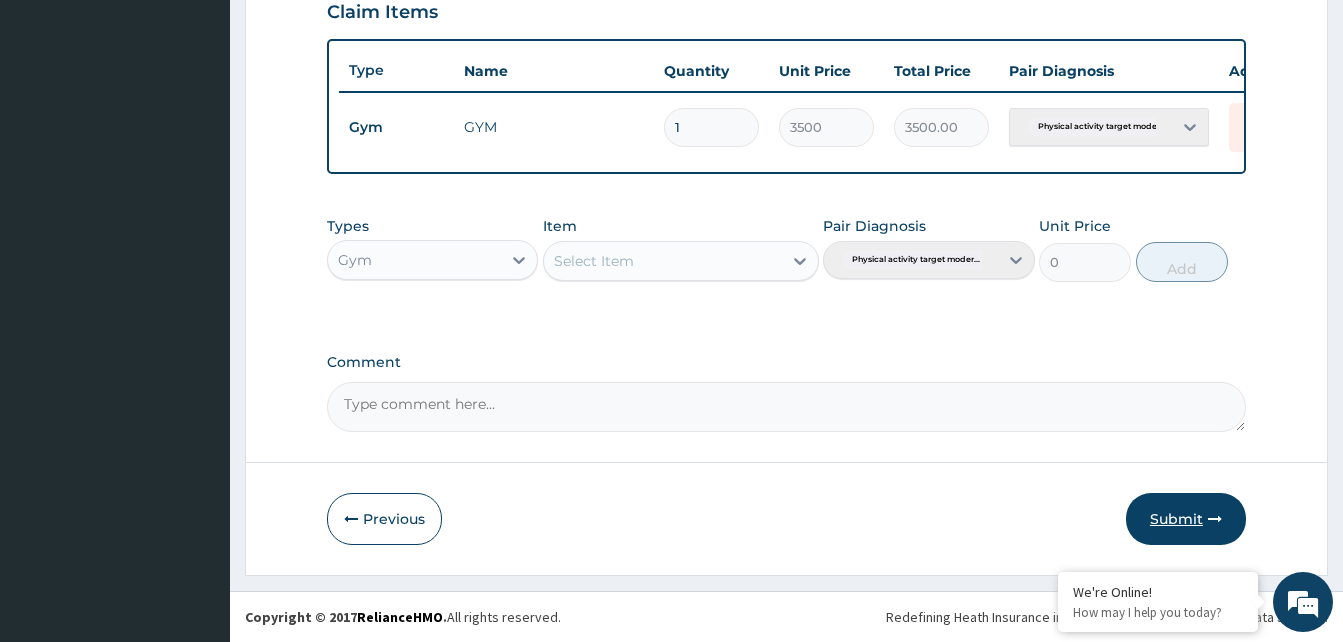click on "Submit" at bounding box center [1186, 519] 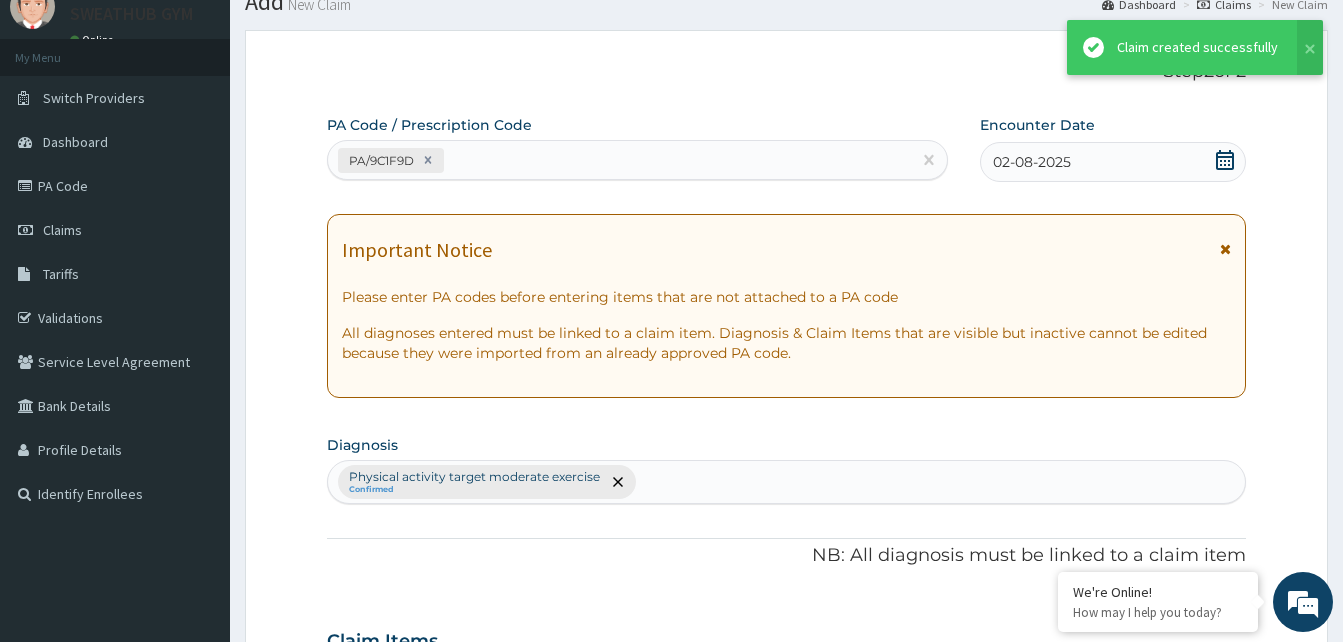 scroll, scrollTop: 720, scrollLeft: 0, axis: vertical 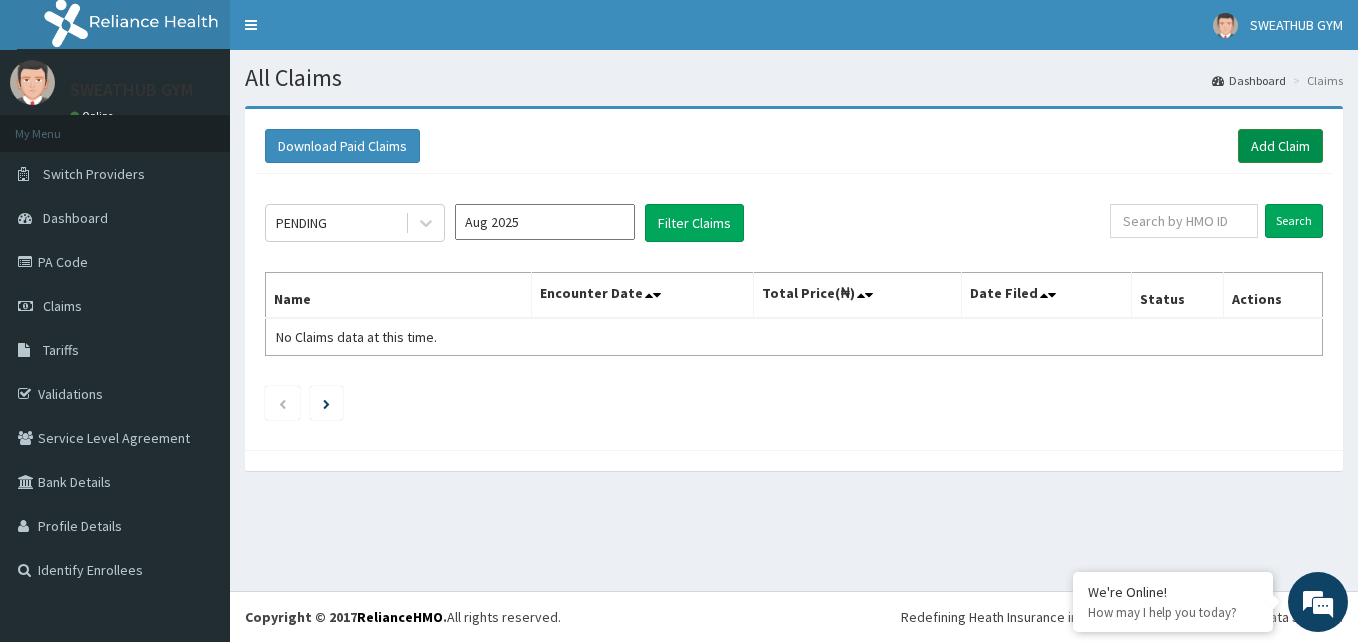 click on "Add Claim" at bounding box center (1280, 146) 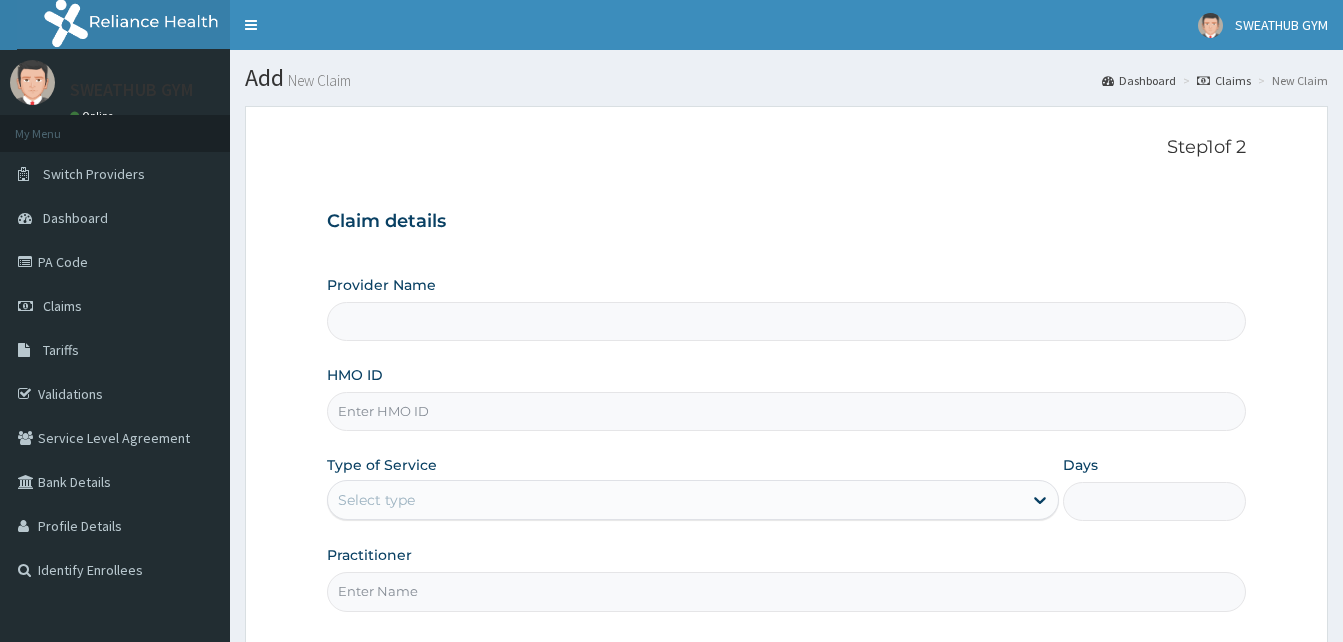 scroll, scrollTop: 0, scrollLeft: 0, axis: both 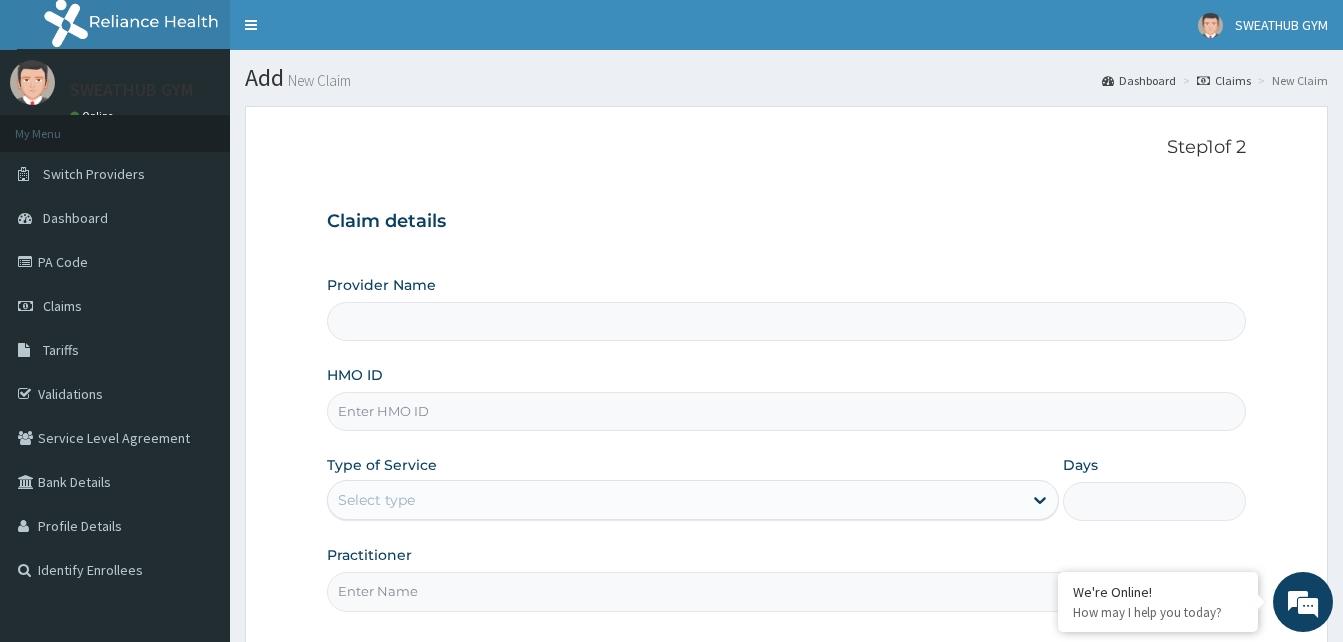 type on "SWEATHUB GYM" 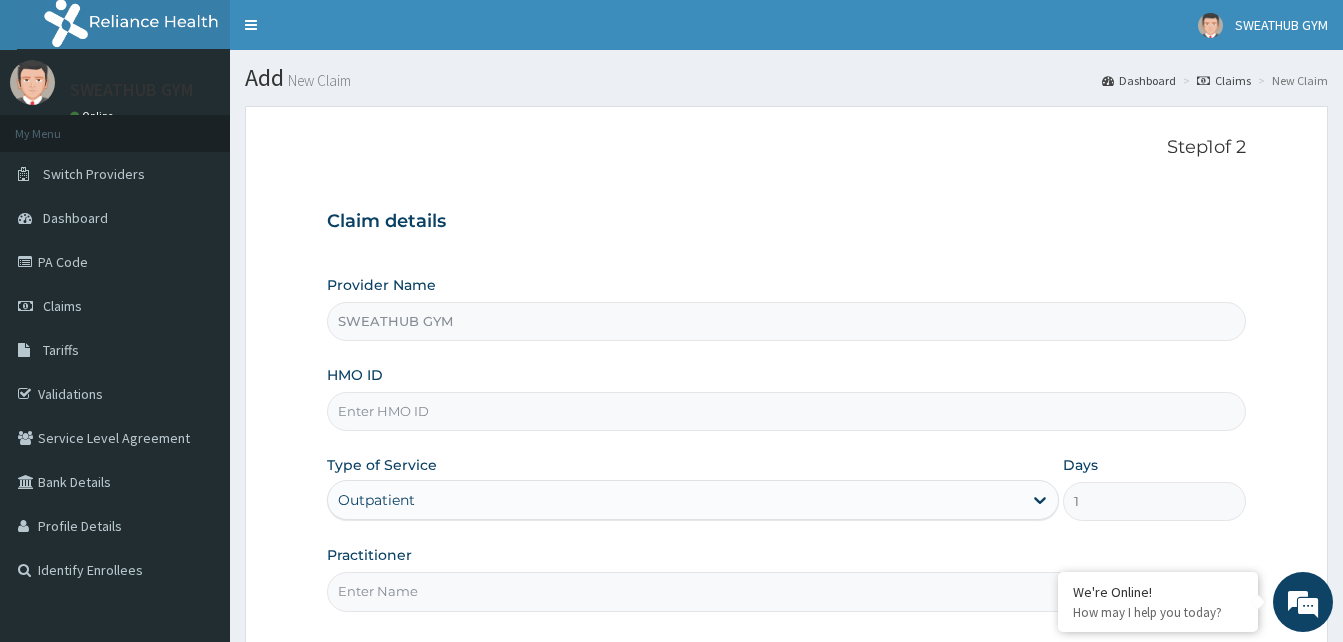 click on "HMO ID" at bounding box center [786, 411] 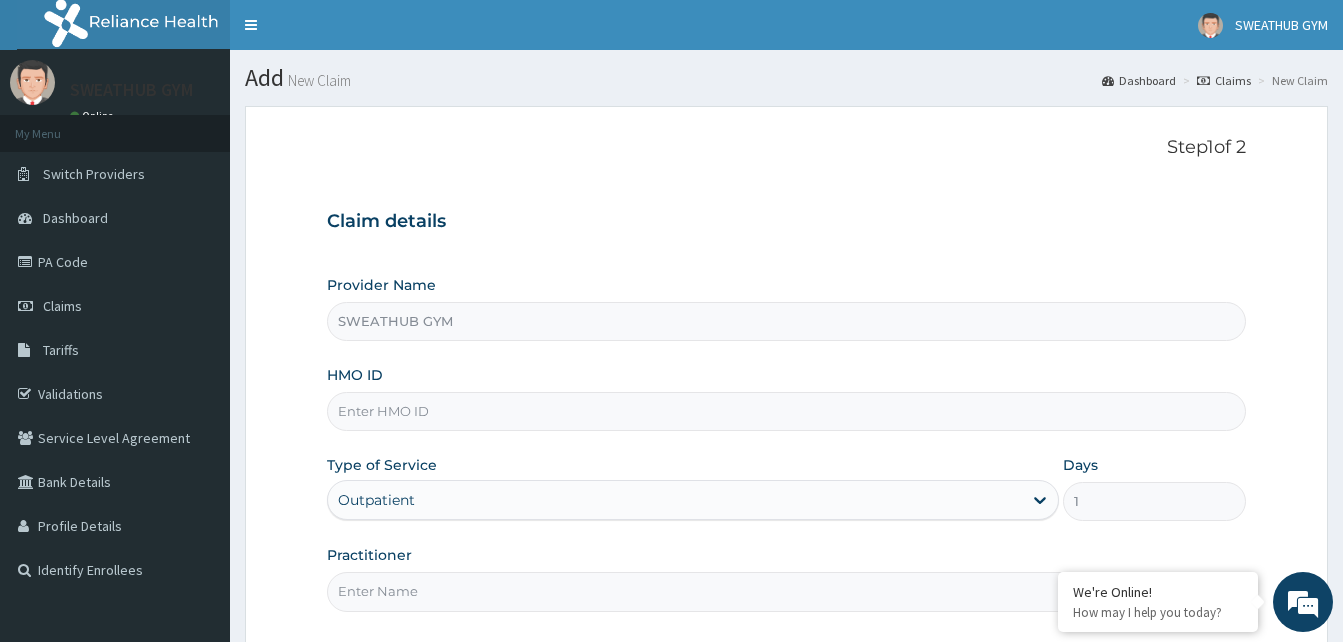 type on "PRS/10049/B" 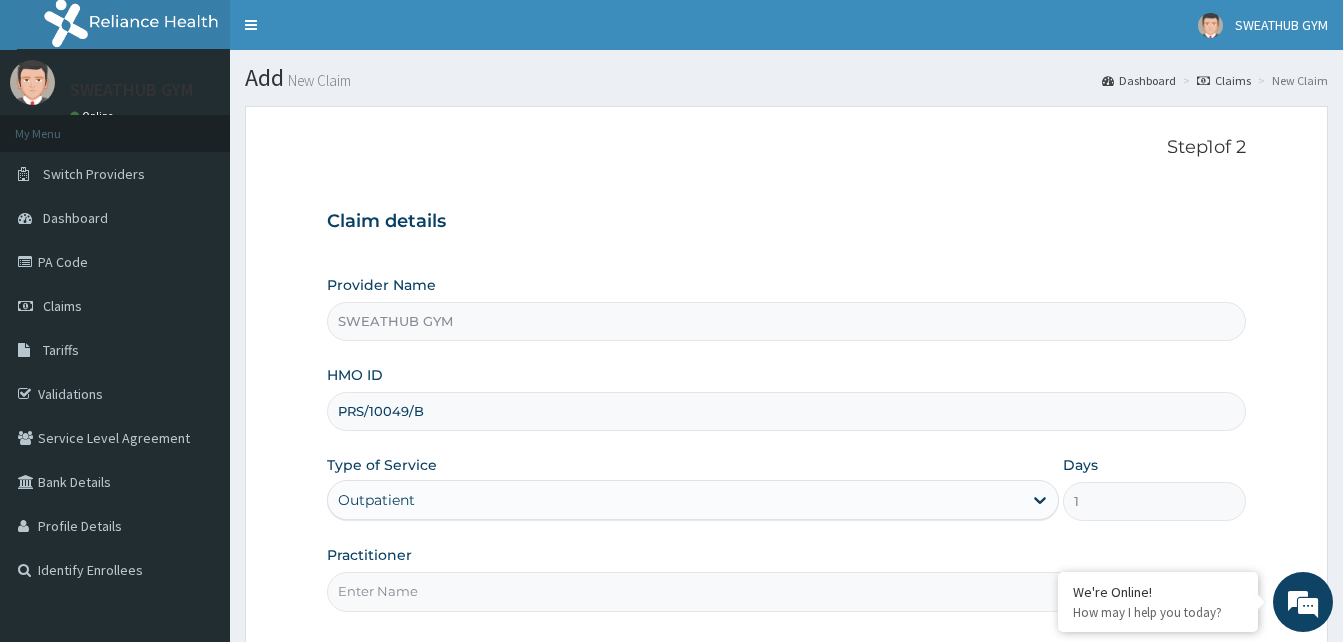 click on "Practitioner" at bounding box center (786, 591) 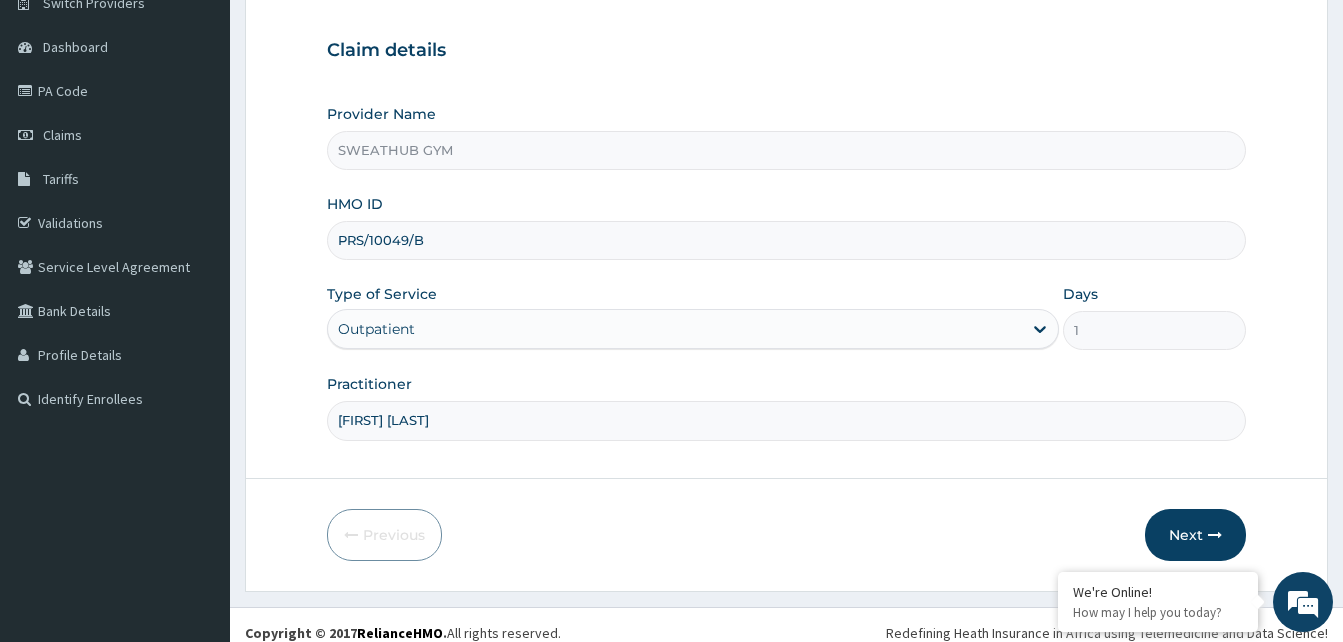 scroll, scrollTop: 187, scrollLeft: 0, axis: vertical 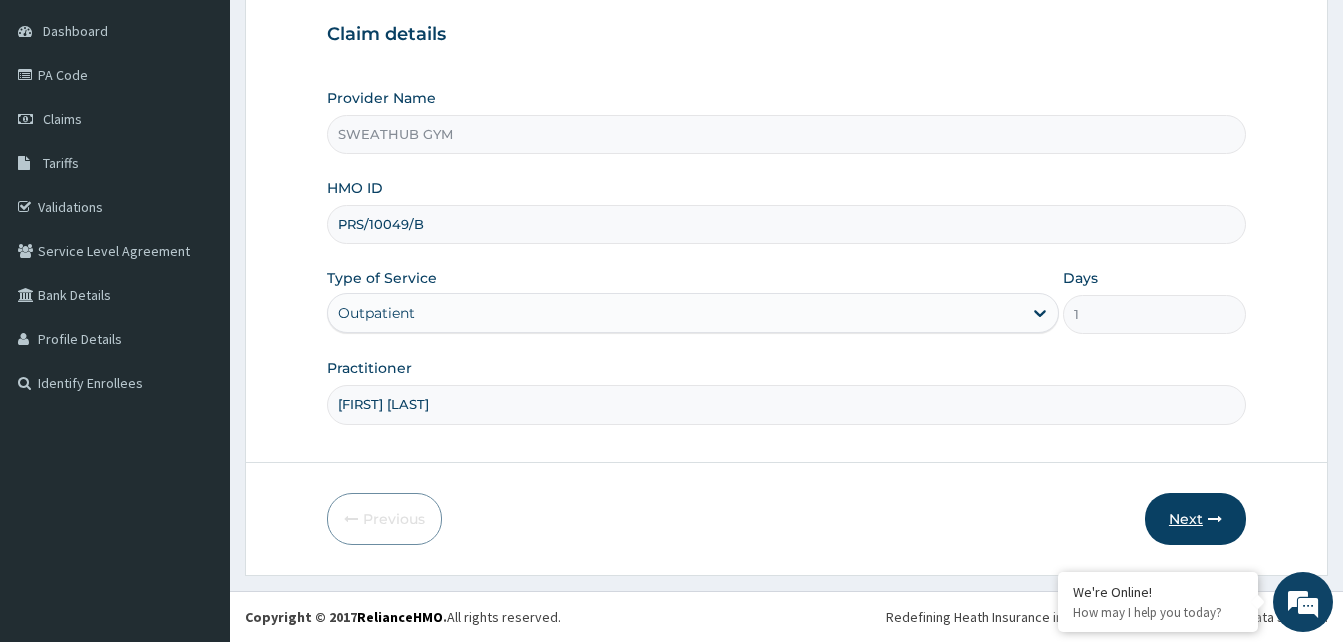 click on "Next" at bounding box center [1195, 519] 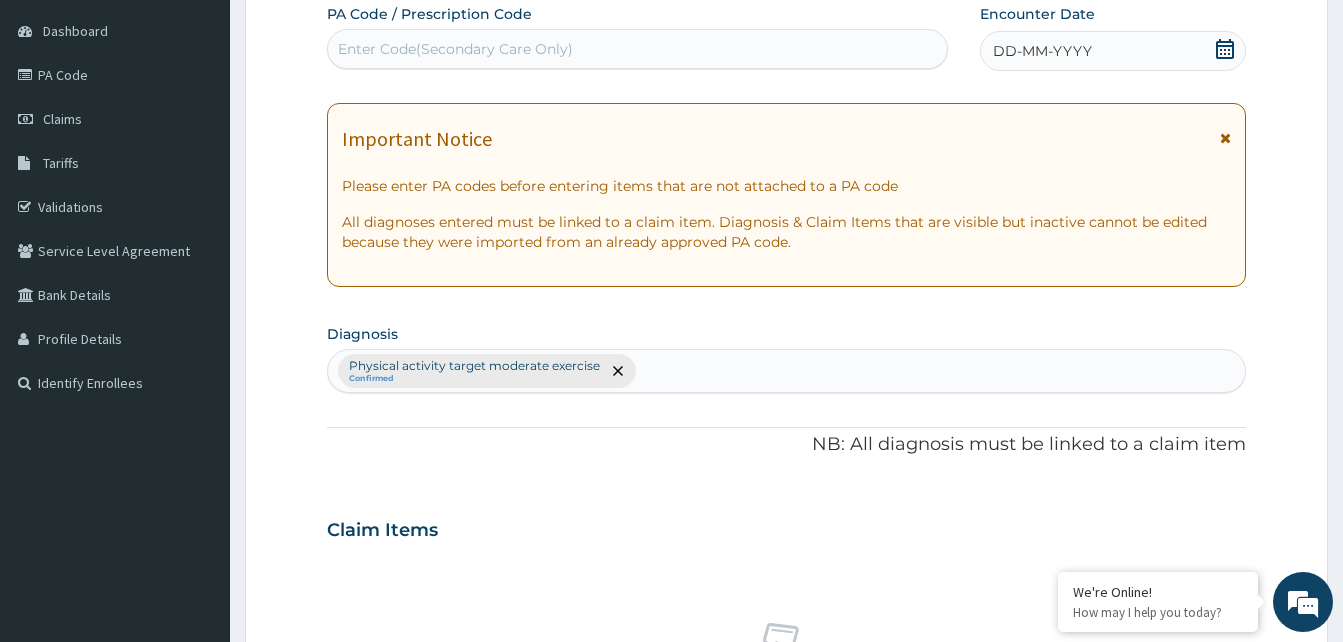 click on "Enter Code(Secondary Care Only)" at bounding box center (637, 49) 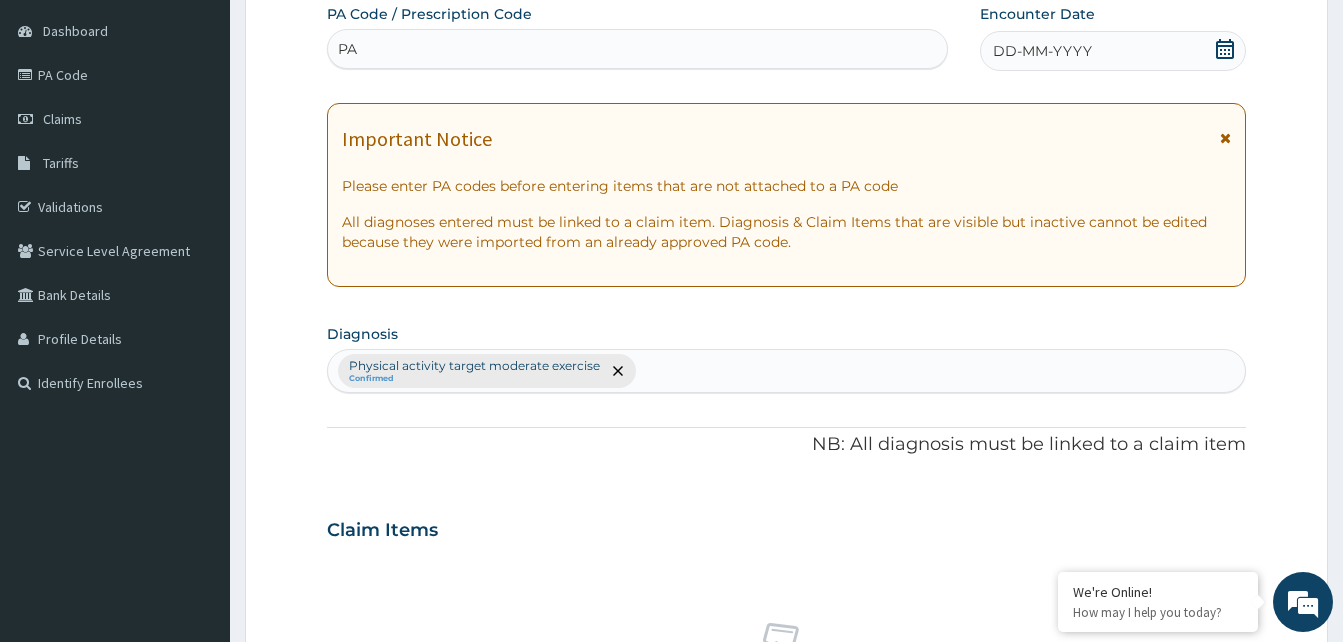 type on "P" 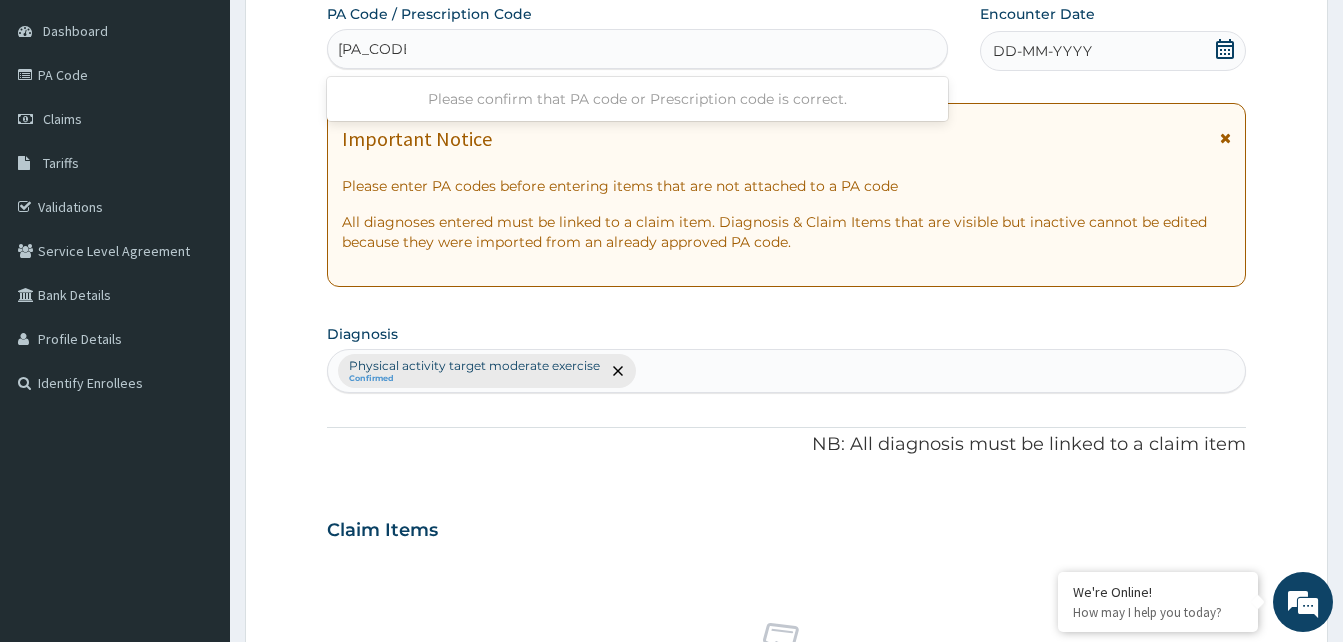 type on "PA/943770" 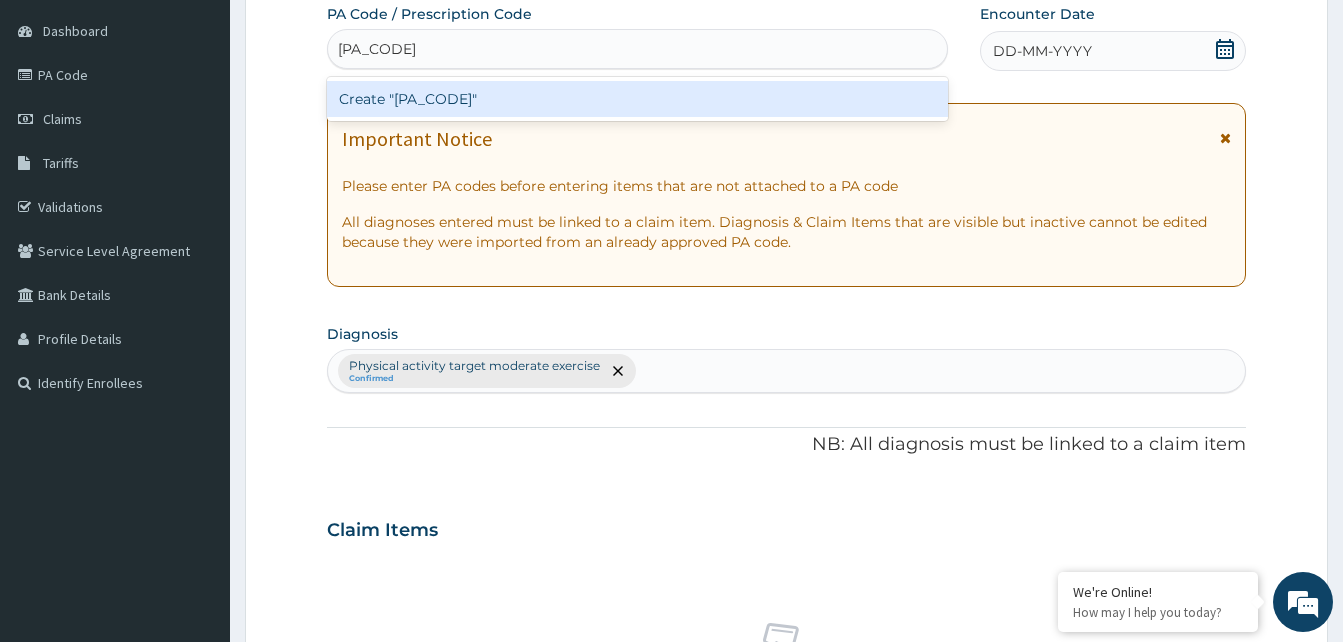 click on "Create "PA/943770"" at bounding box center (637, 99) 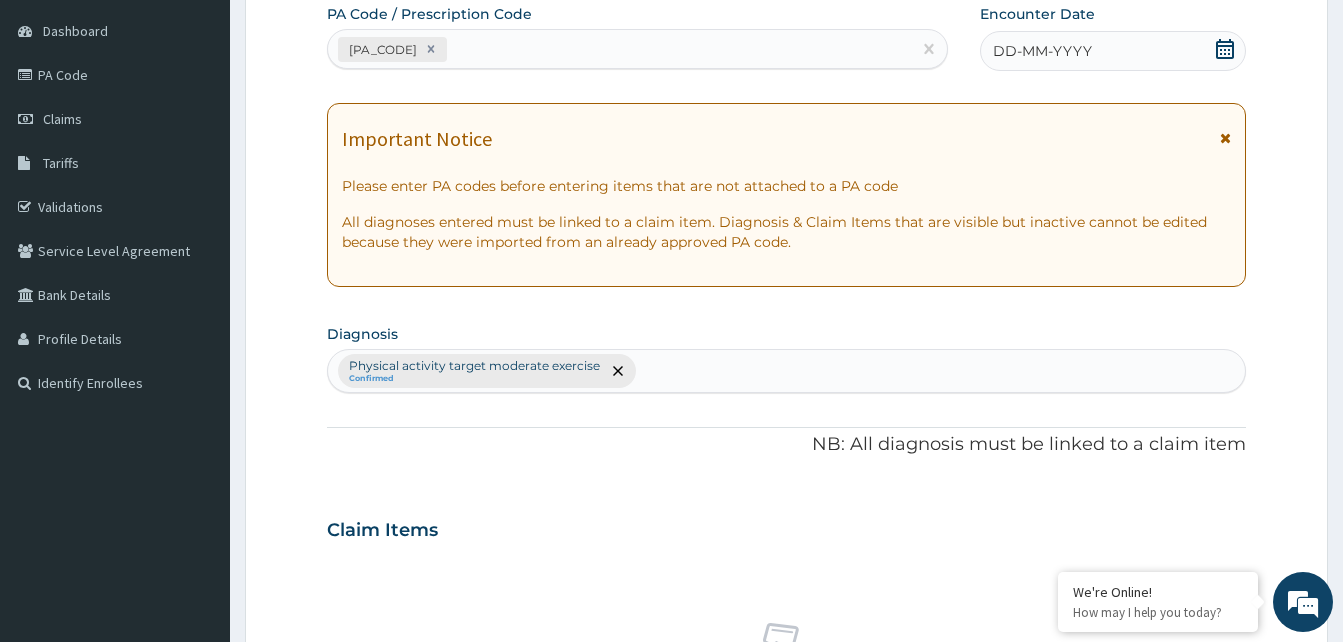 click 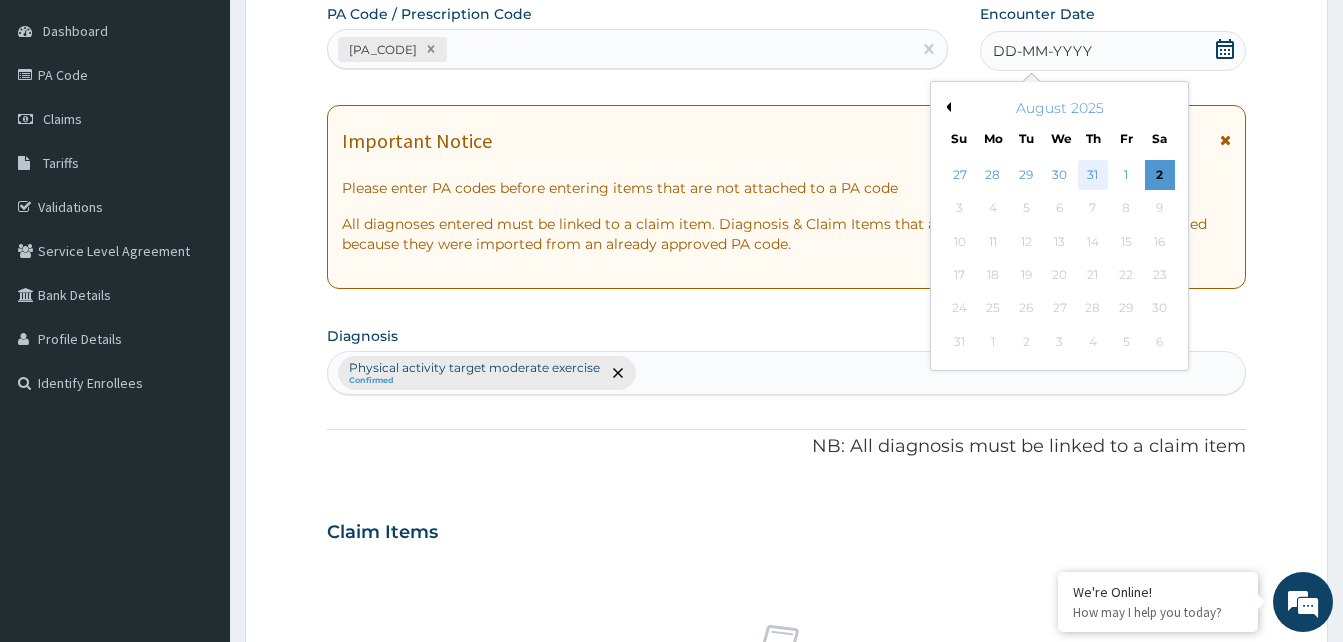 click on "31" at bounding box center [1093, 175] 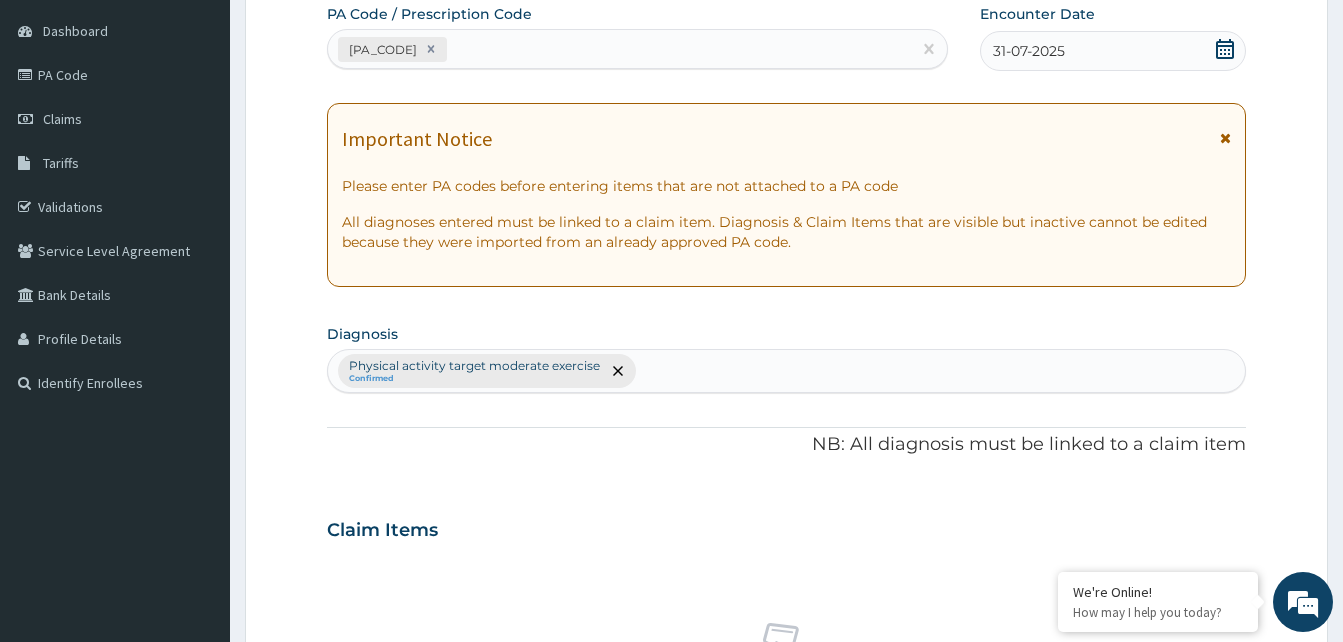 click on "PA Code / Prescription Code PA/943770 Encounter Date 31-07-2025 Important Notice Please enter PA codes before entering items that are not attached to a PA code   All diagnoses entered must be linked to a claim item. Diagnosis & Claim Items that are visible but inactive cannot be edited because they were imported from an already approved PA code. Diagnosis Physical activity target moderate exercise Confirmed NB: All diagnosis must be linked to a claim item Claim Items No claim item Types Select Type Item Select Item Pair Diagnosis Physical activity target moder... Unit Price 0 Add Comment" at bounding box center (786, 524) 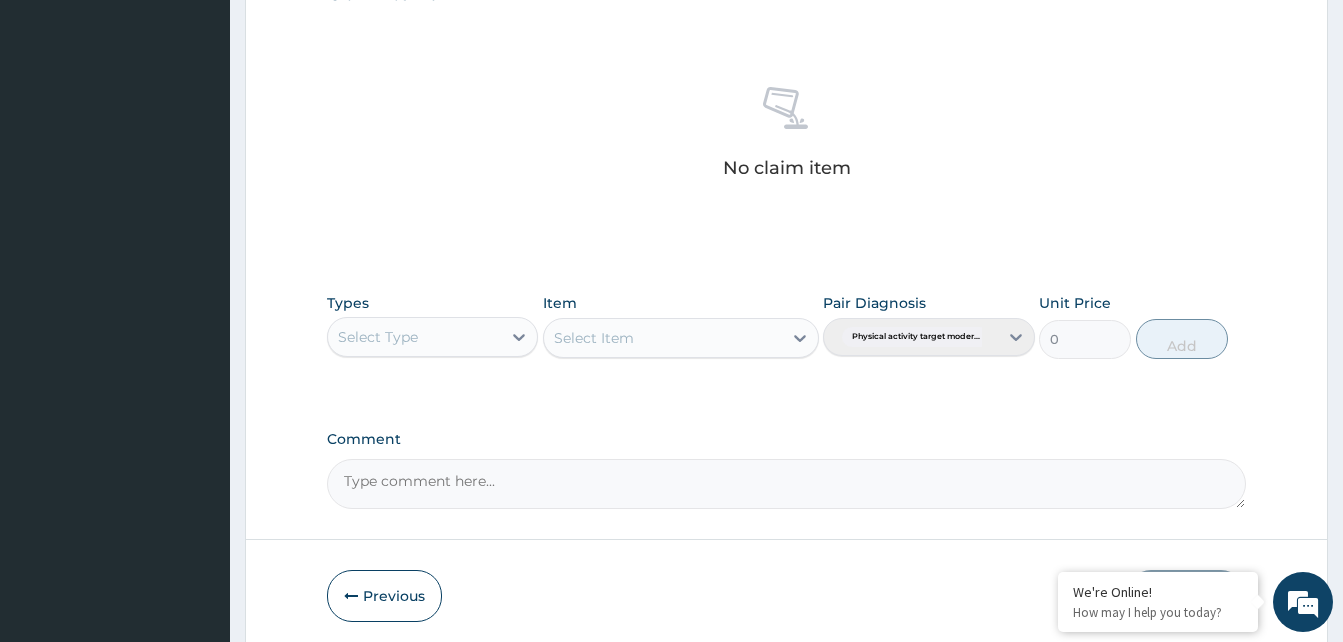 scroll, scrollTop: 747, scrollLeft: 0, axis: vertical 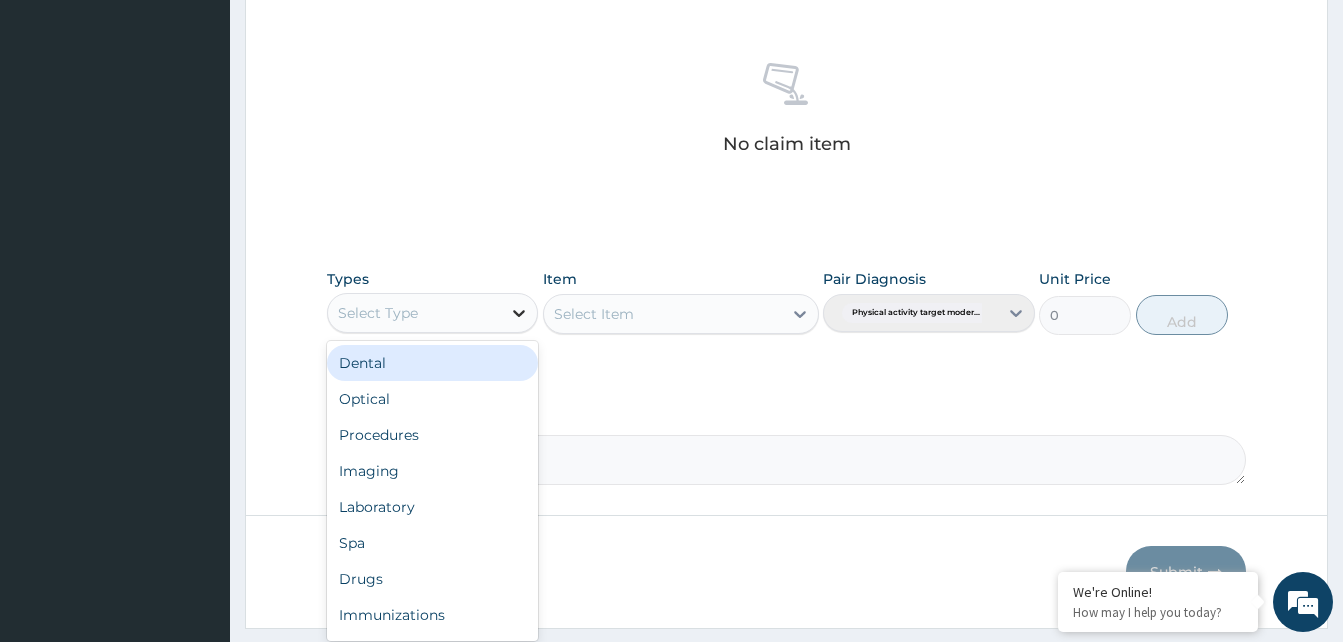 click 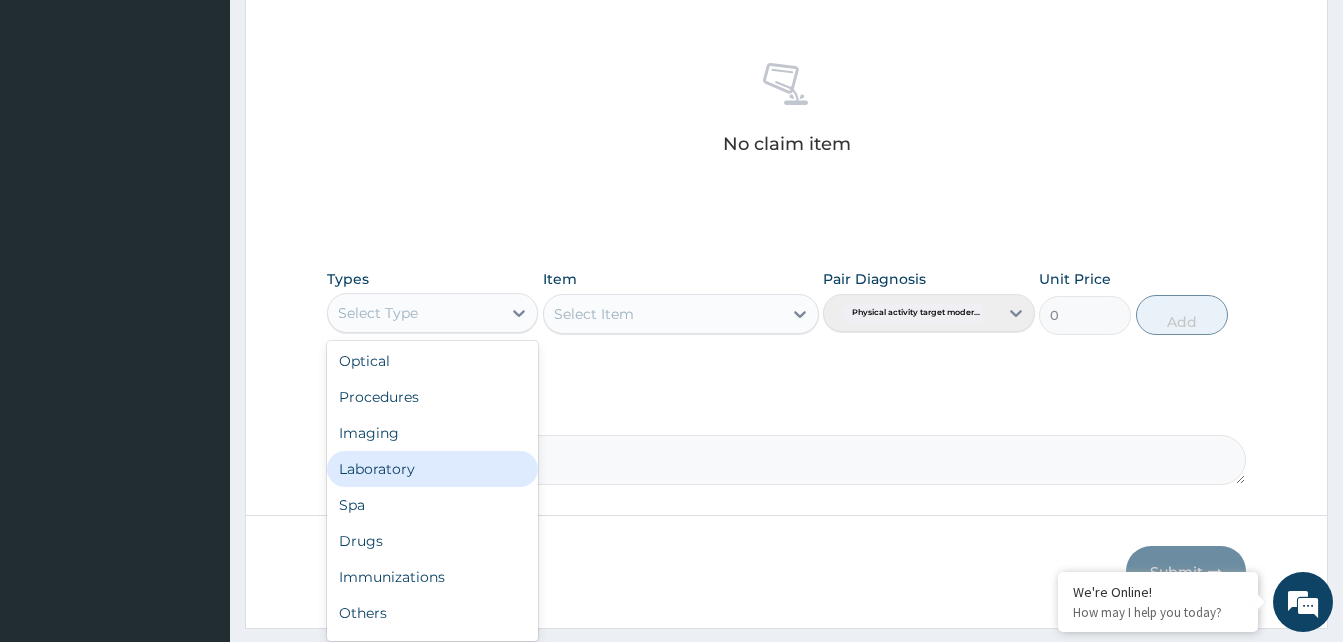 scroll, scrollTop: 68, scrollLeft: 0, axis: vertical 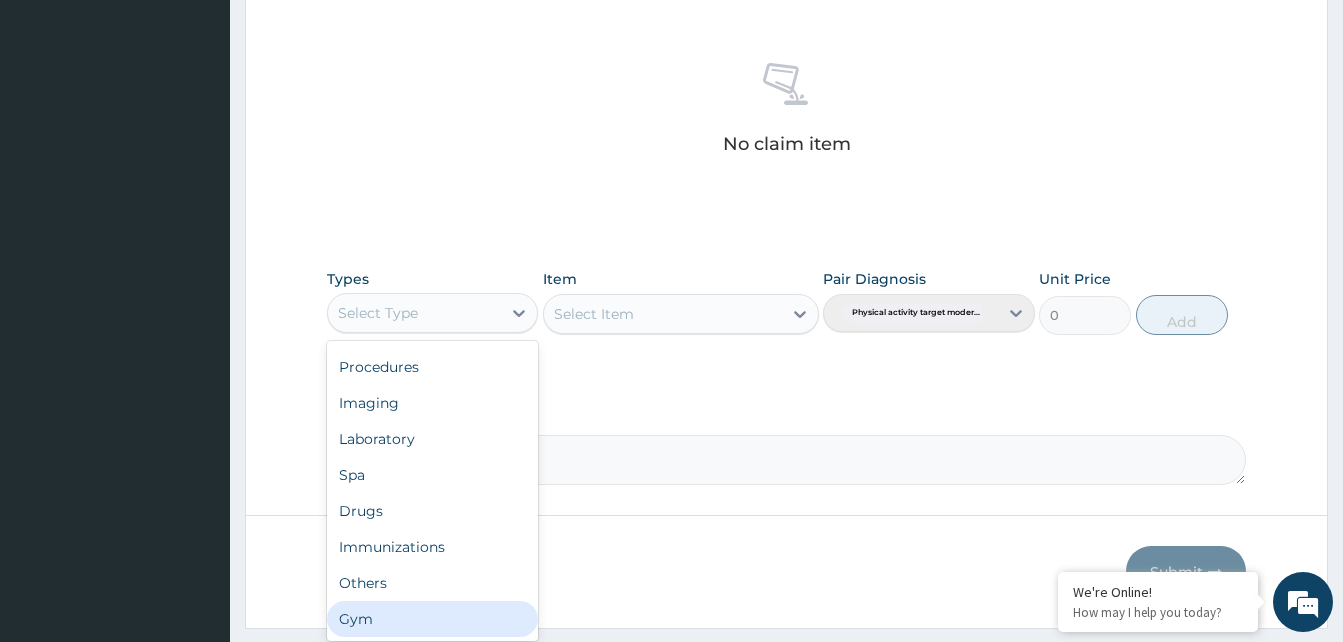 click on "Gym" at bounding box center (432, 619) 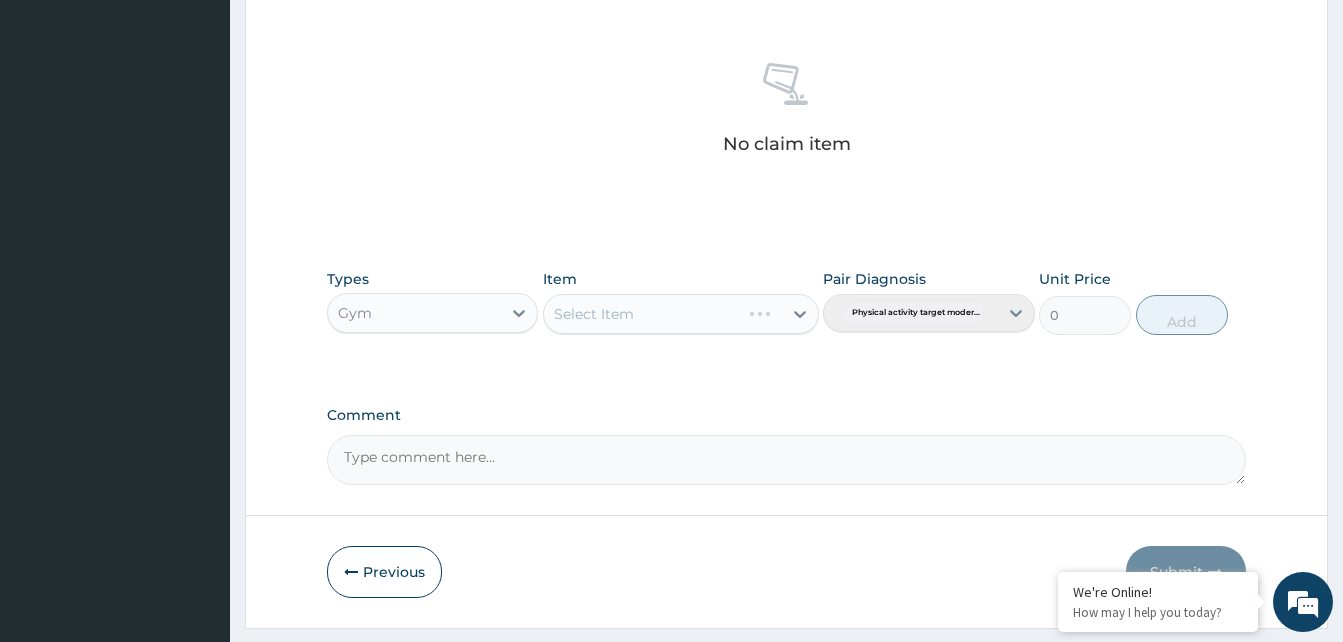 click on "Select Item" at bounding box center (681, 314) 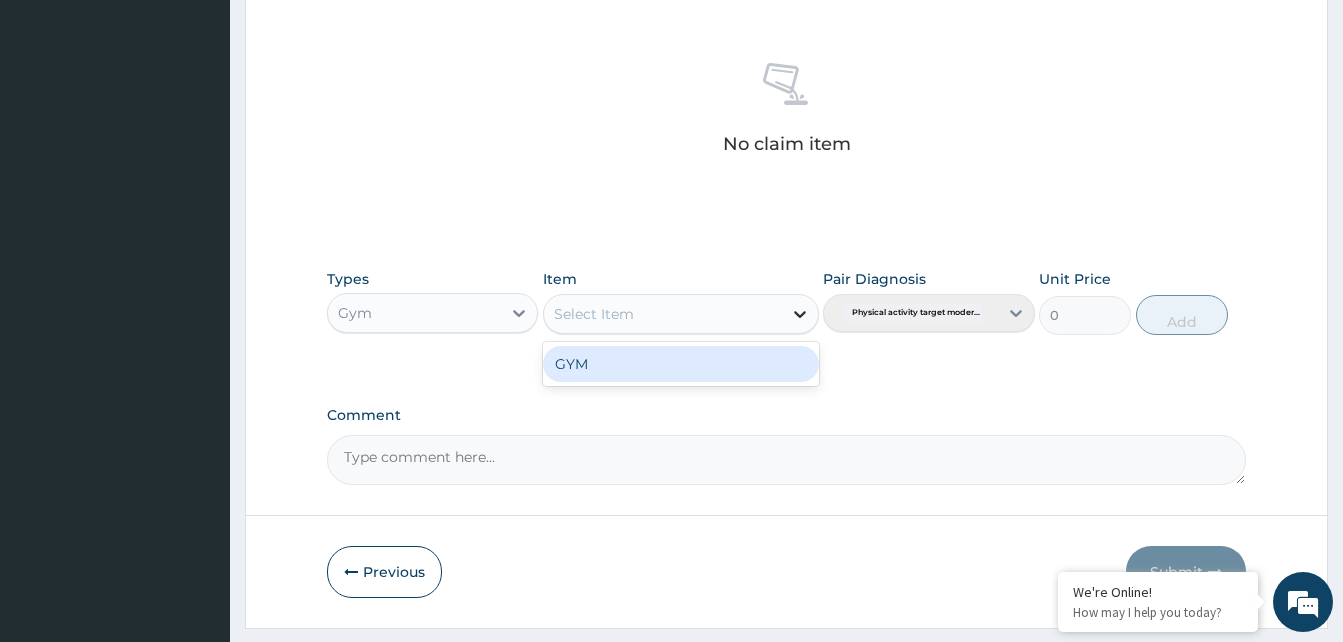 click 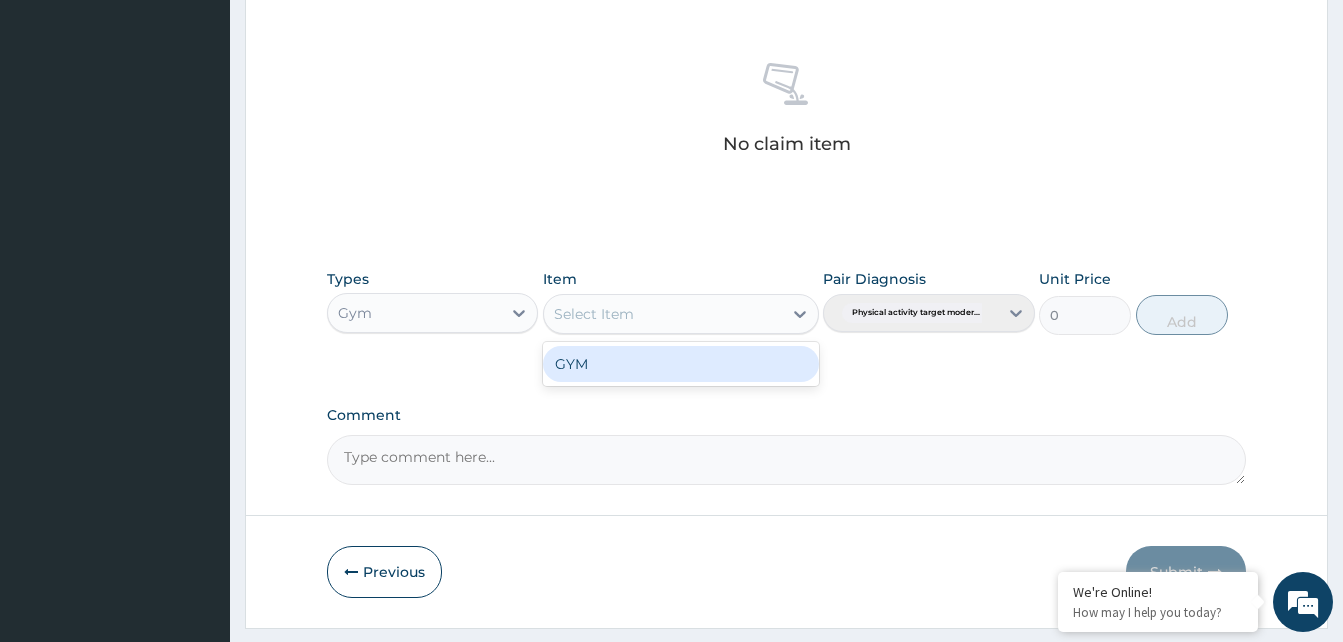 click on "GYM" at bounding box center (681, 364) 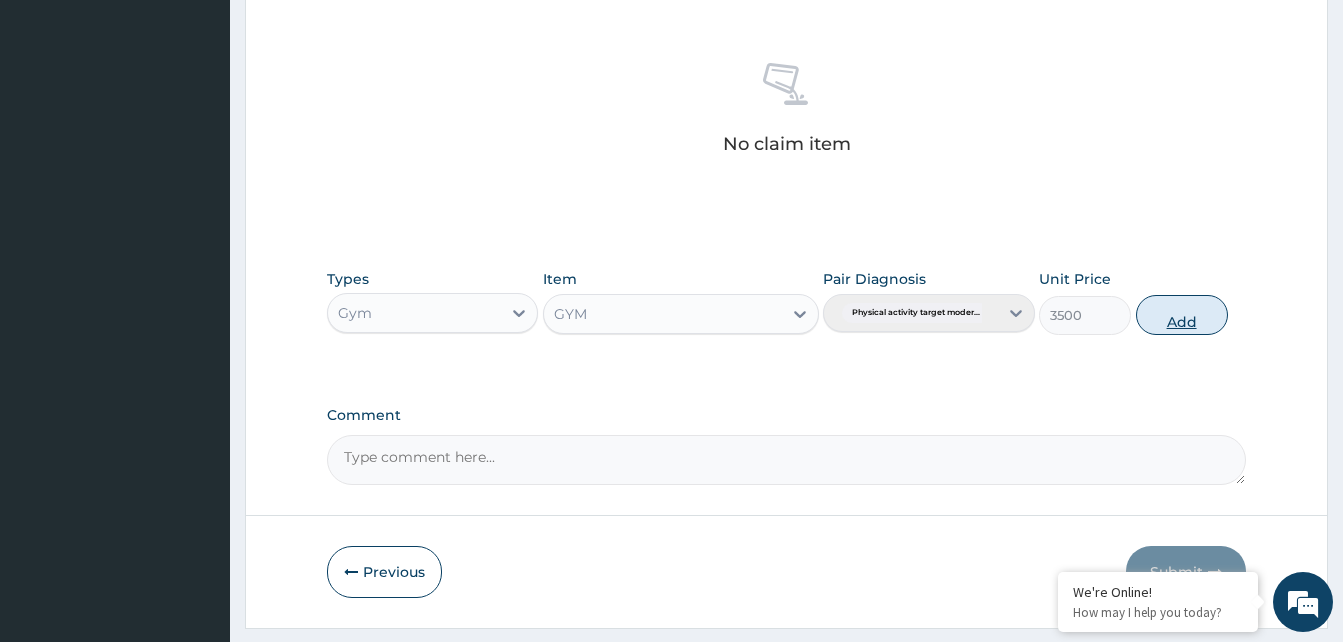 click on "Add" at bounding box center [1182, 315] 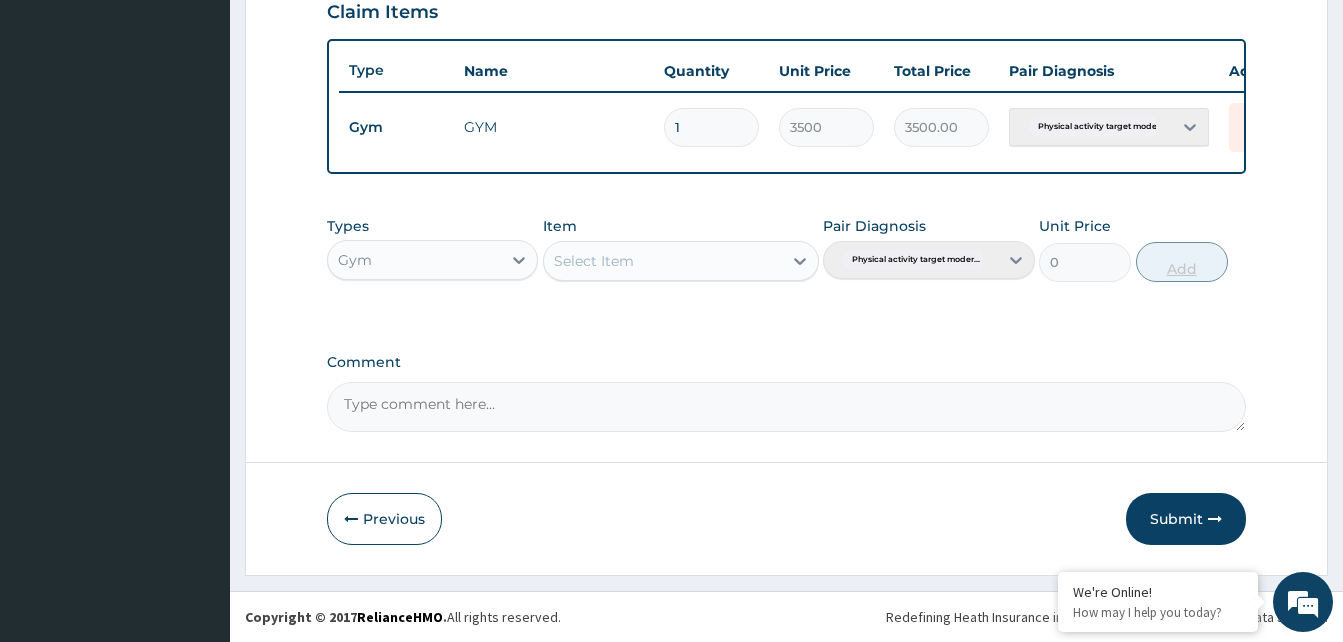 scroll, scrollTop: 720, scrollLeft: 0, axis: vertical 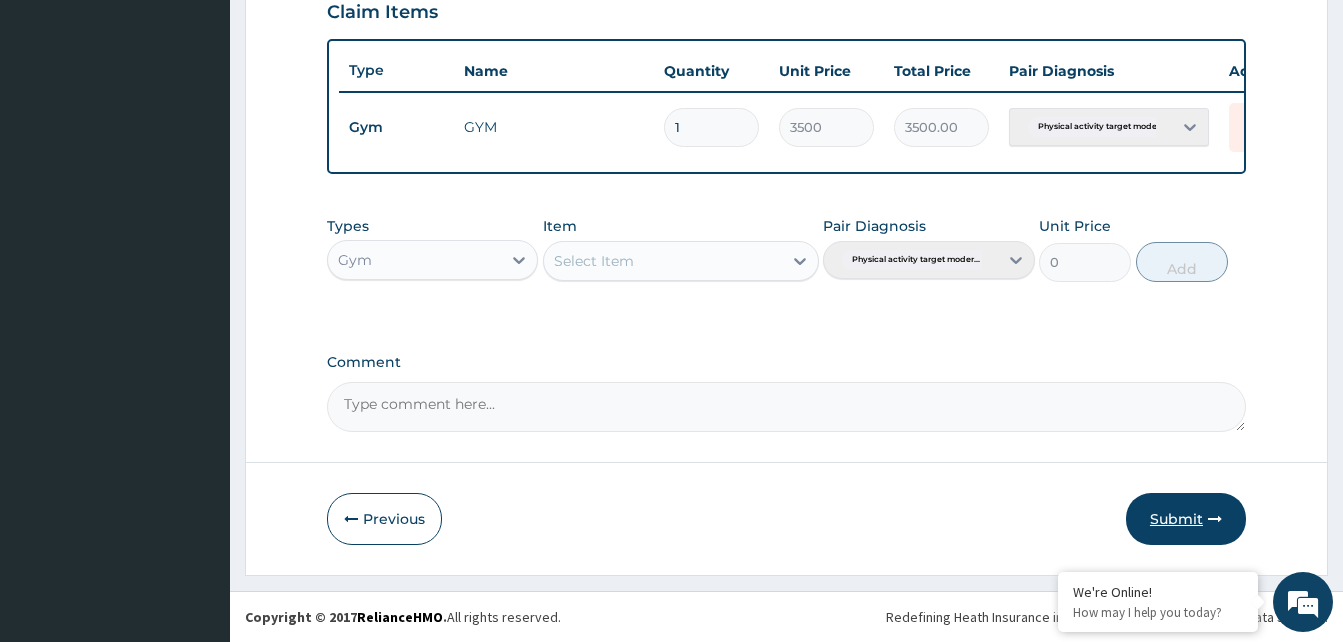 click on "Submit" at bounding box center (1186, 519) 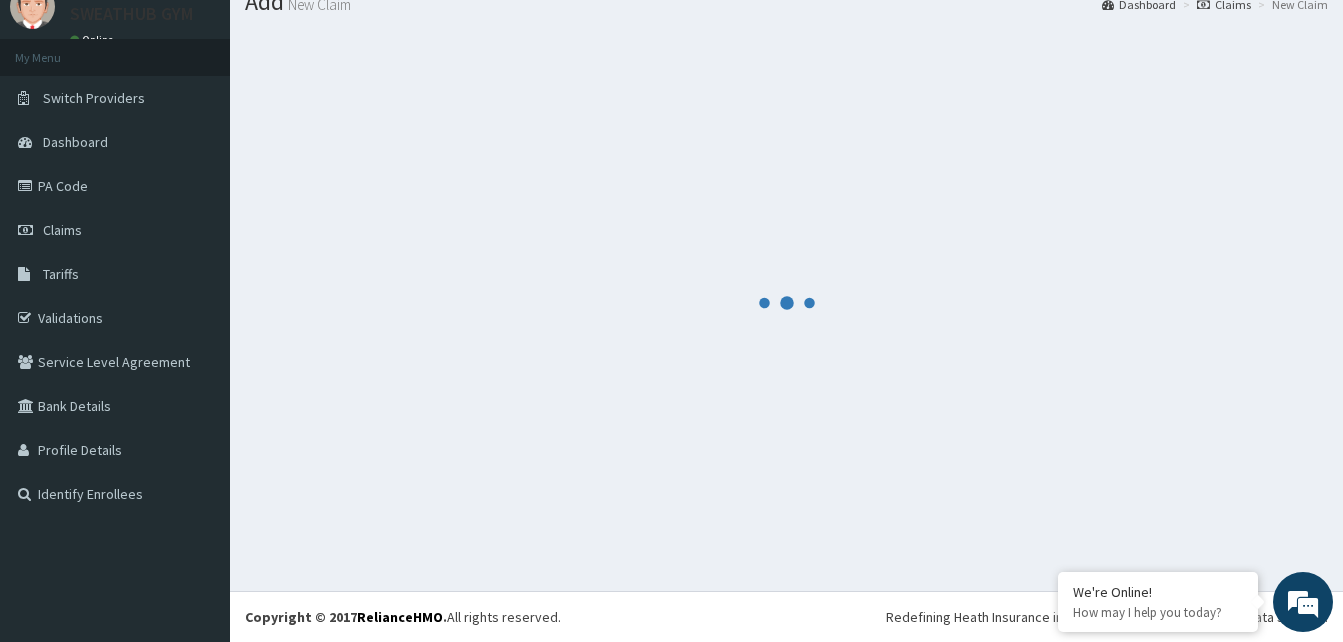 scroll, scrollTop: 720, scrollLeft: 0, axis: vertical 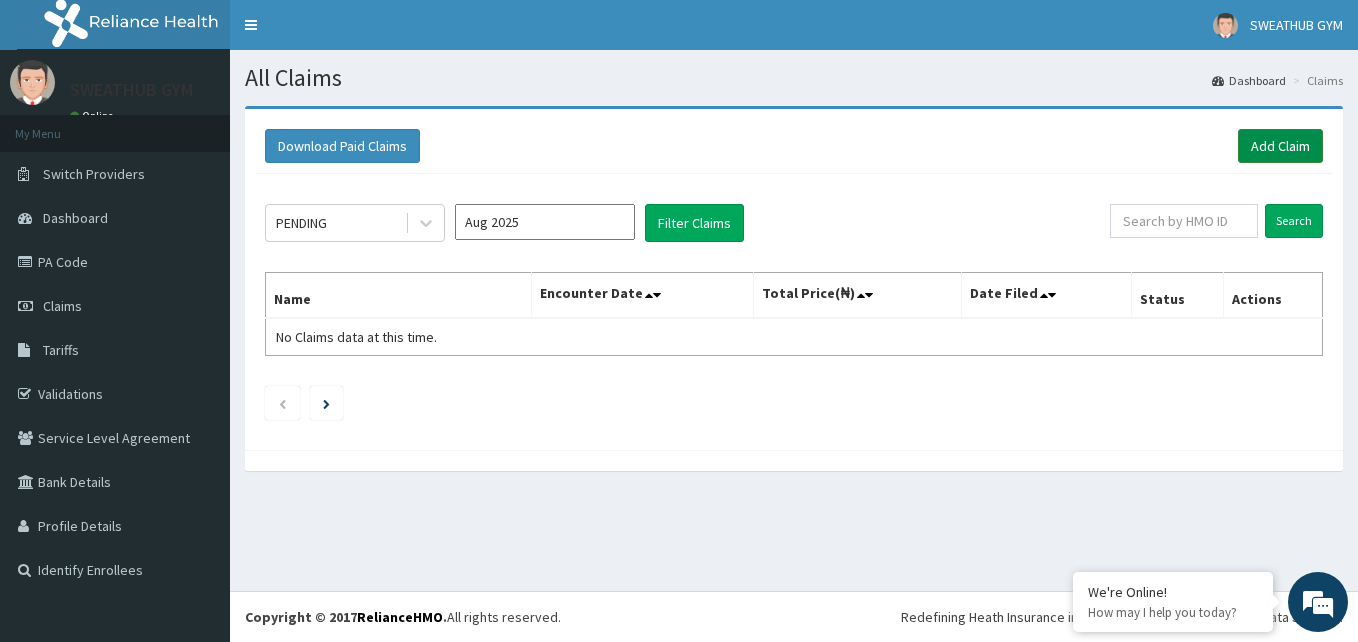 click on "Add Claim" at bounding box center (1280, 146) 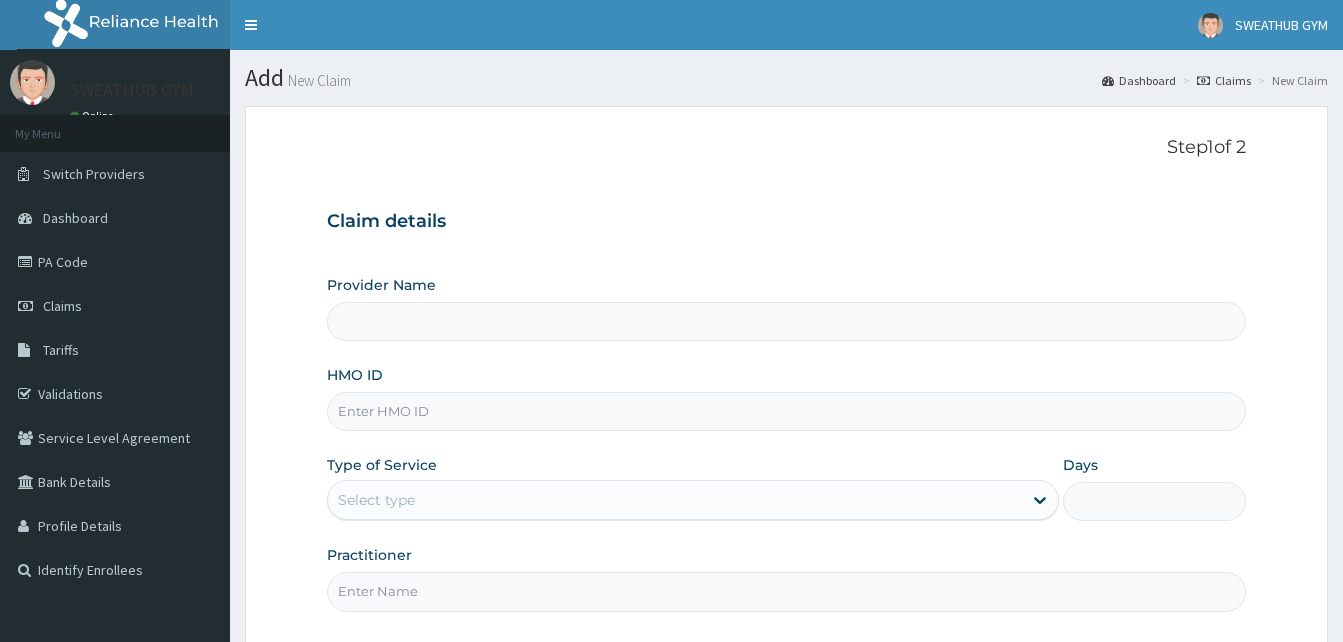 scroll, scrollTop: 0, scrollLeft: 0, axis: both 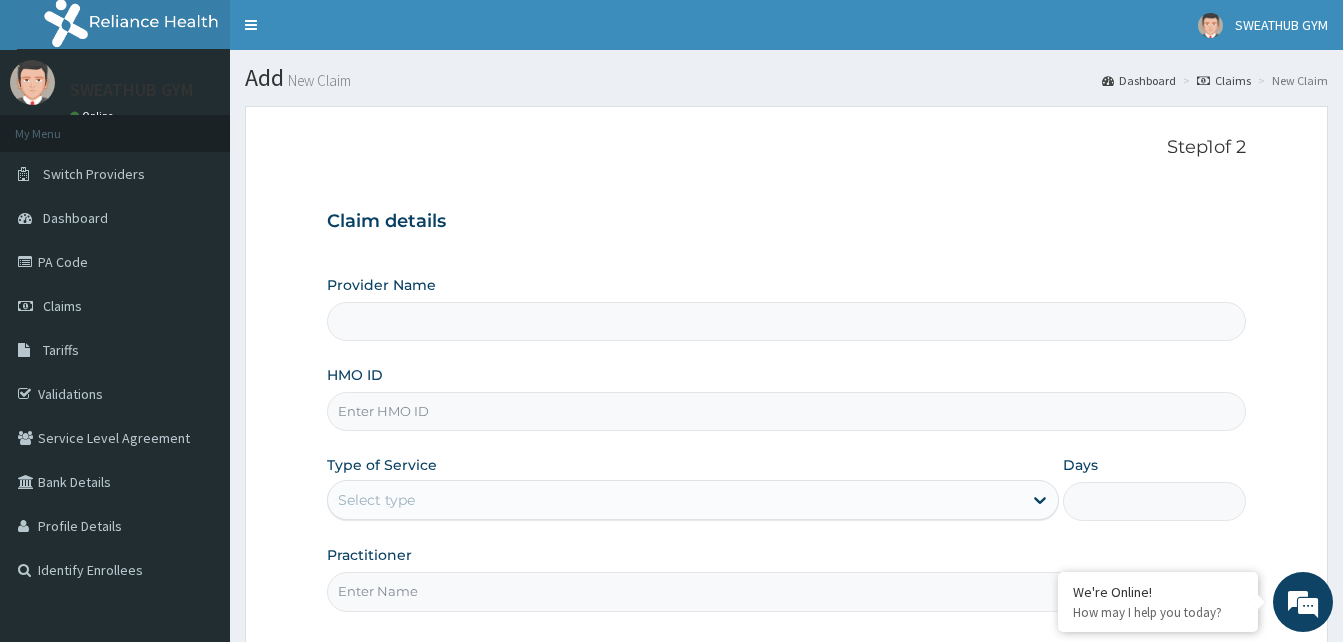 type on "PRS/10049/B" 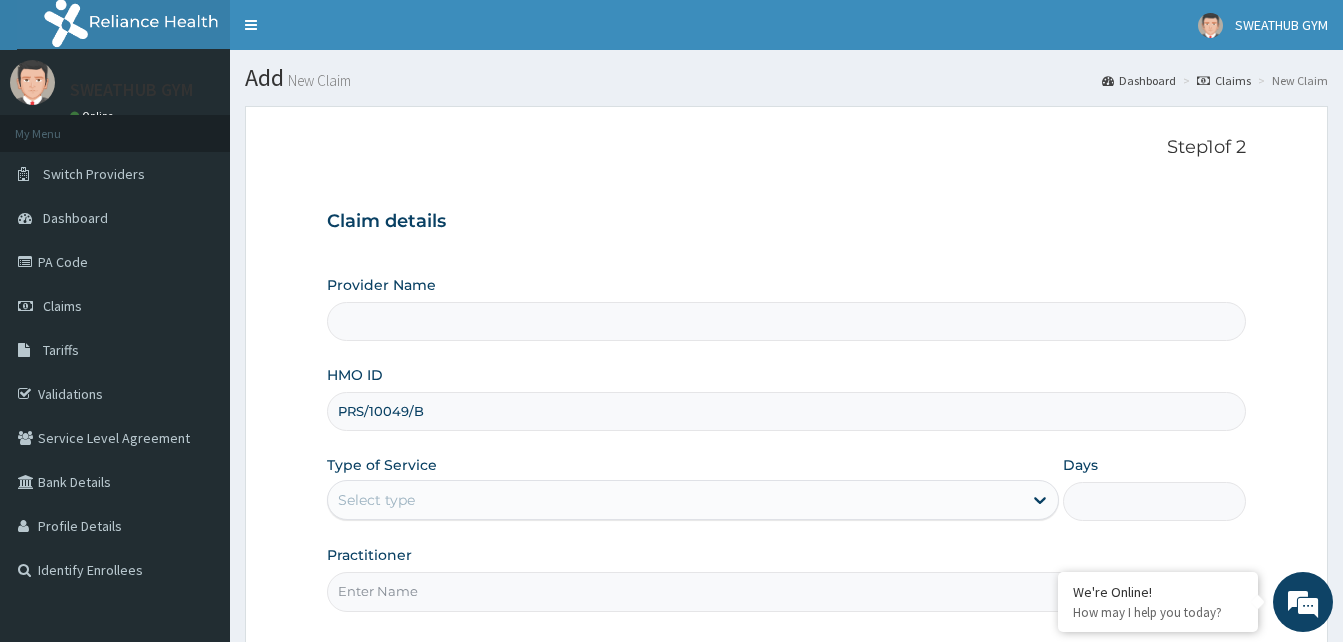 type on "SWEATHUB GYM" 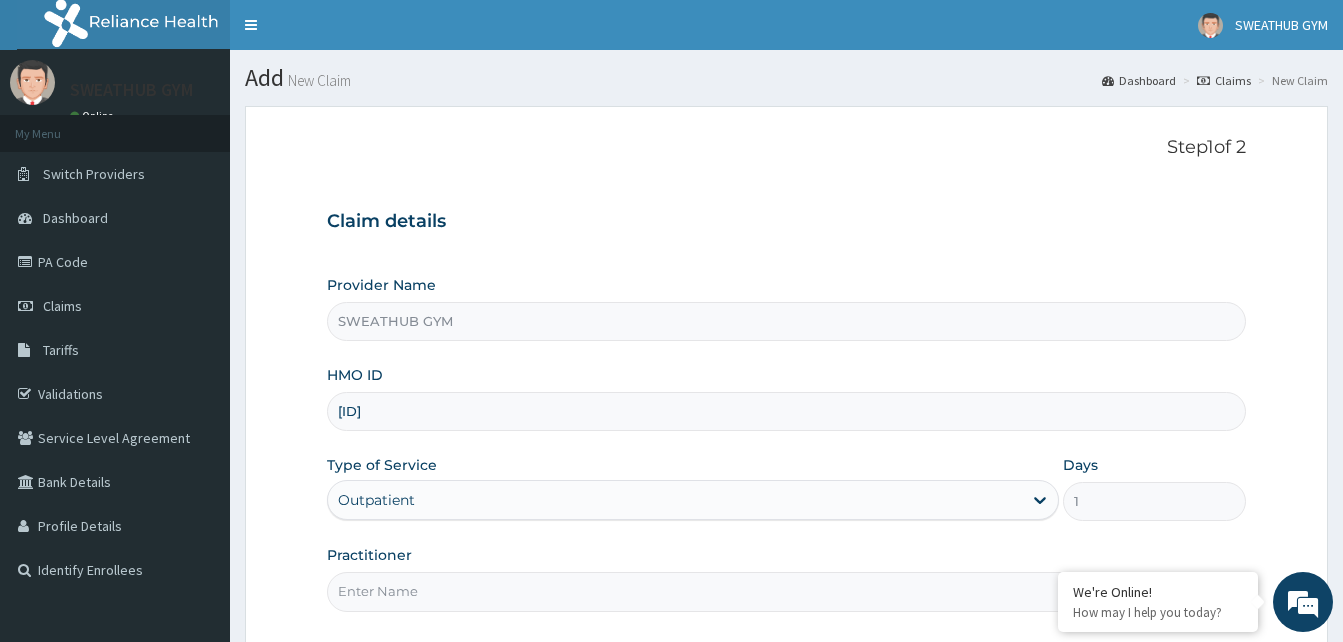 scroll, scrollTop: 187, scrollLeft: 0, axis: vertical 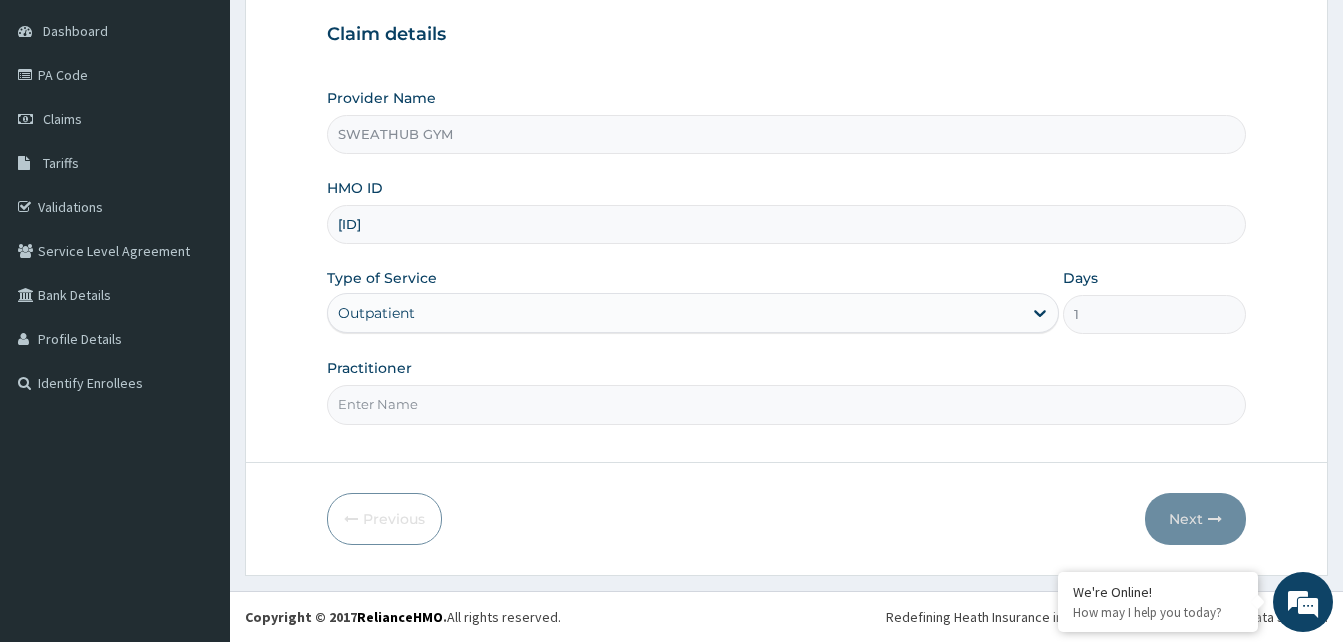 type on "[ID]" 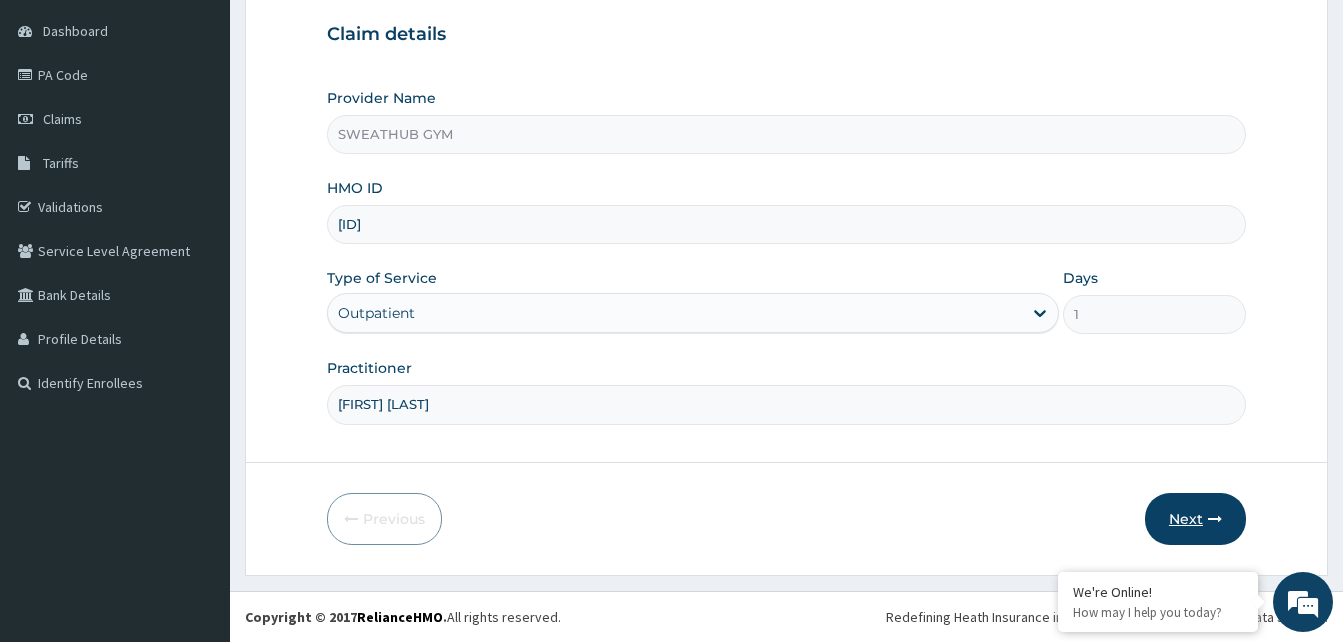 click on "Next" at bounding box center [1195, 519] 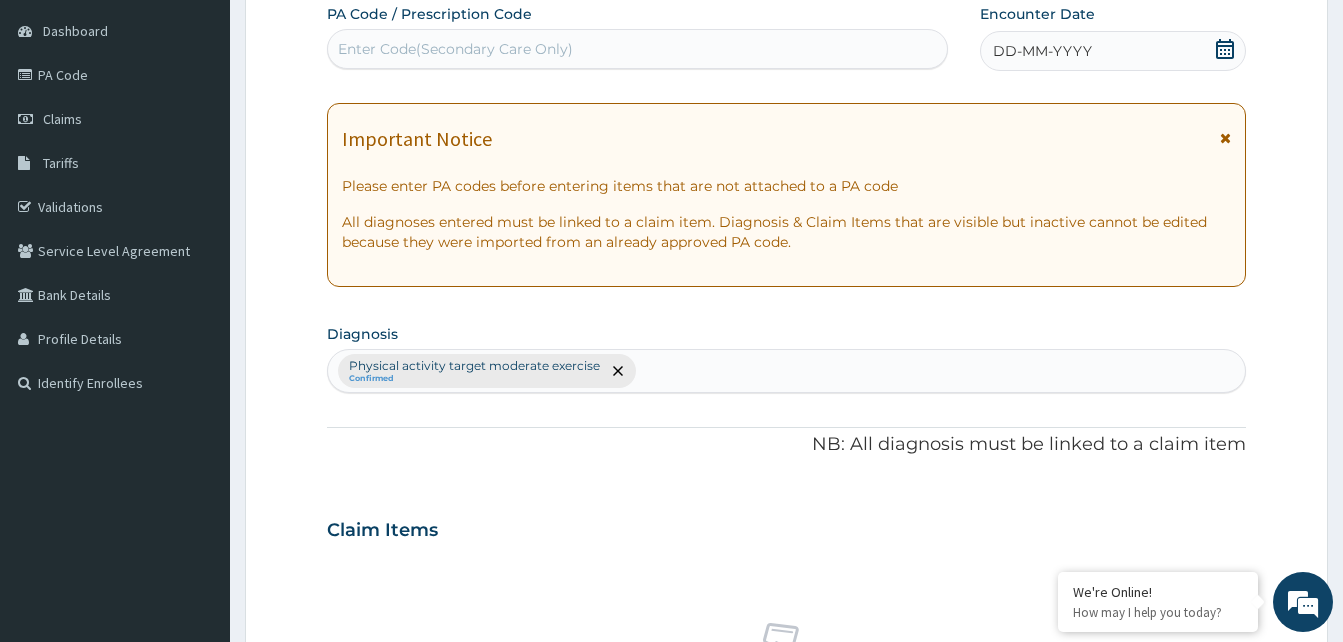 click on "Enter Code(Secondary Care Only)" at bounding box center (637, 49) 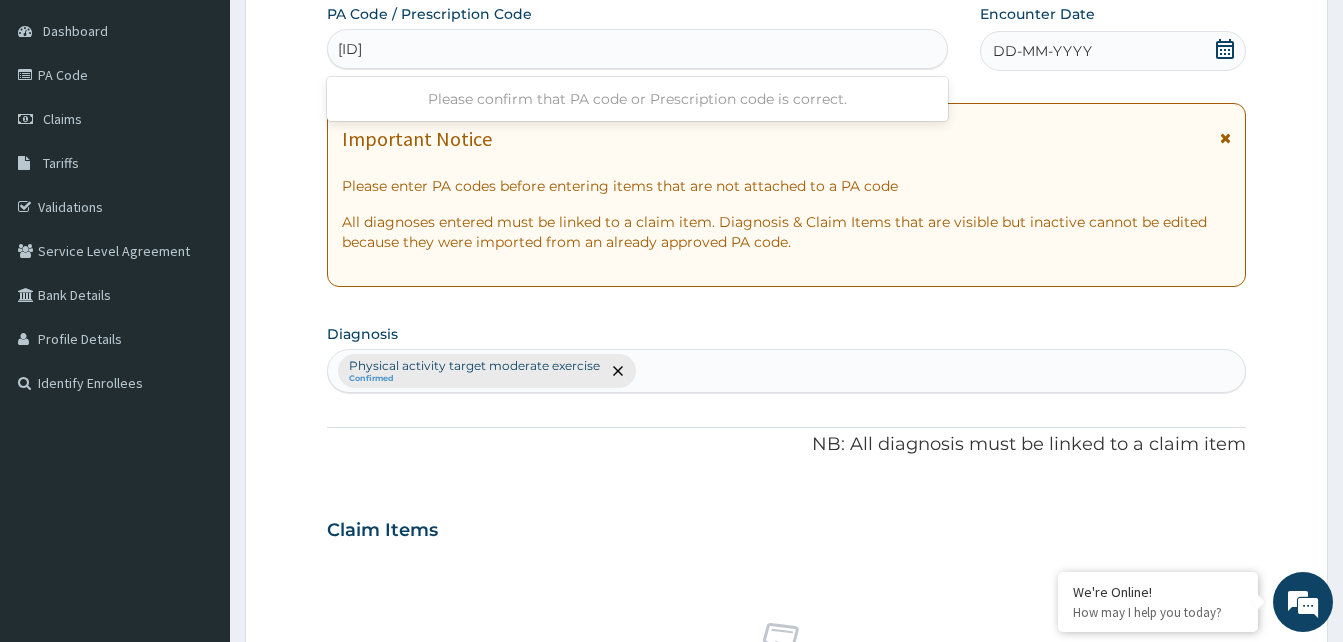 type on "[ID]" 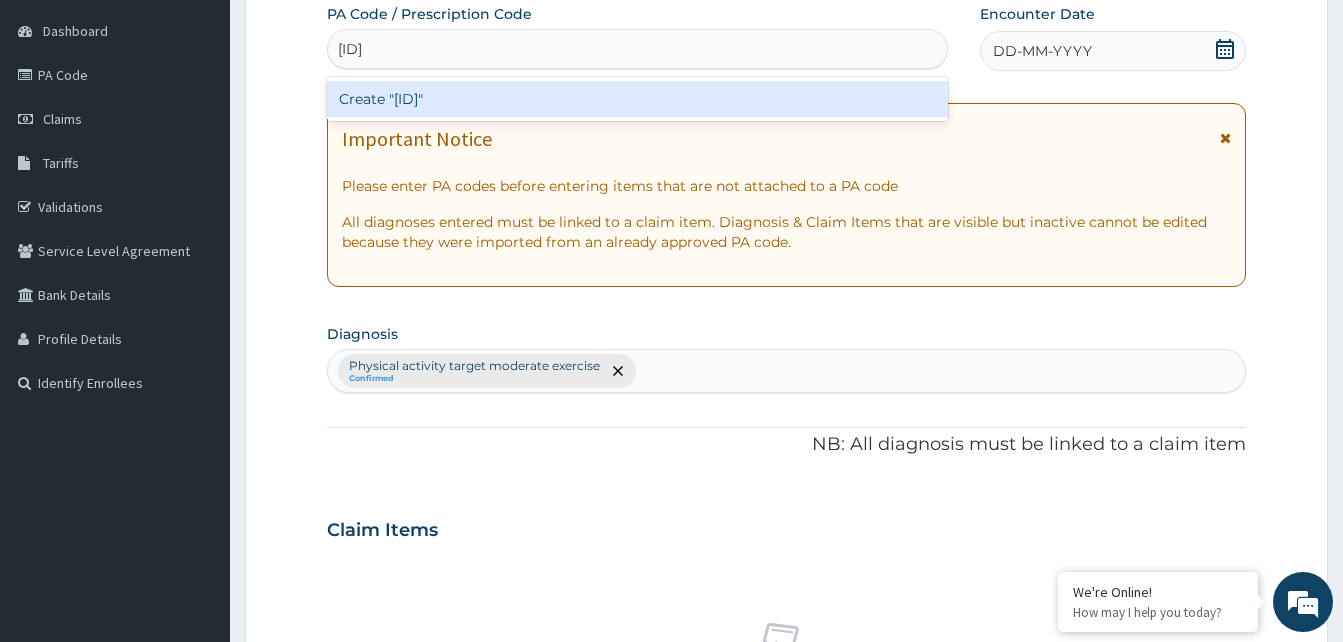 click on "Create "[ID]"" at bounding box center [637, 99] 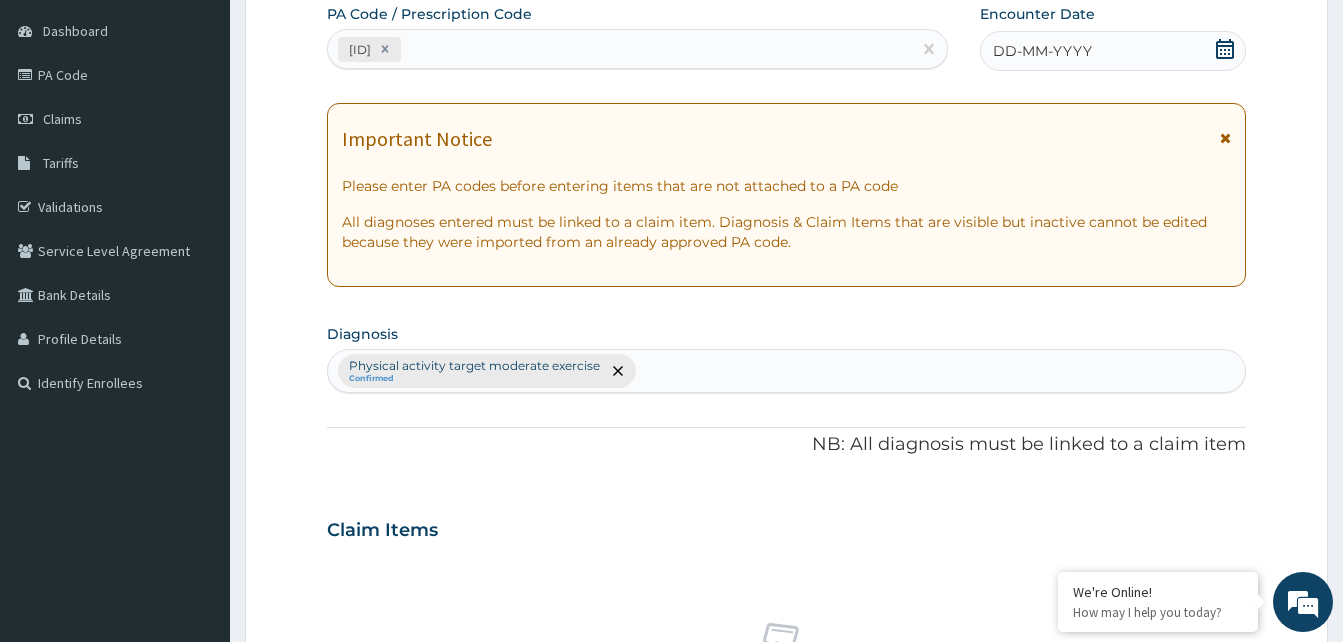 click on "DD-MM-YYYY" at bounding box center [1042, 51] 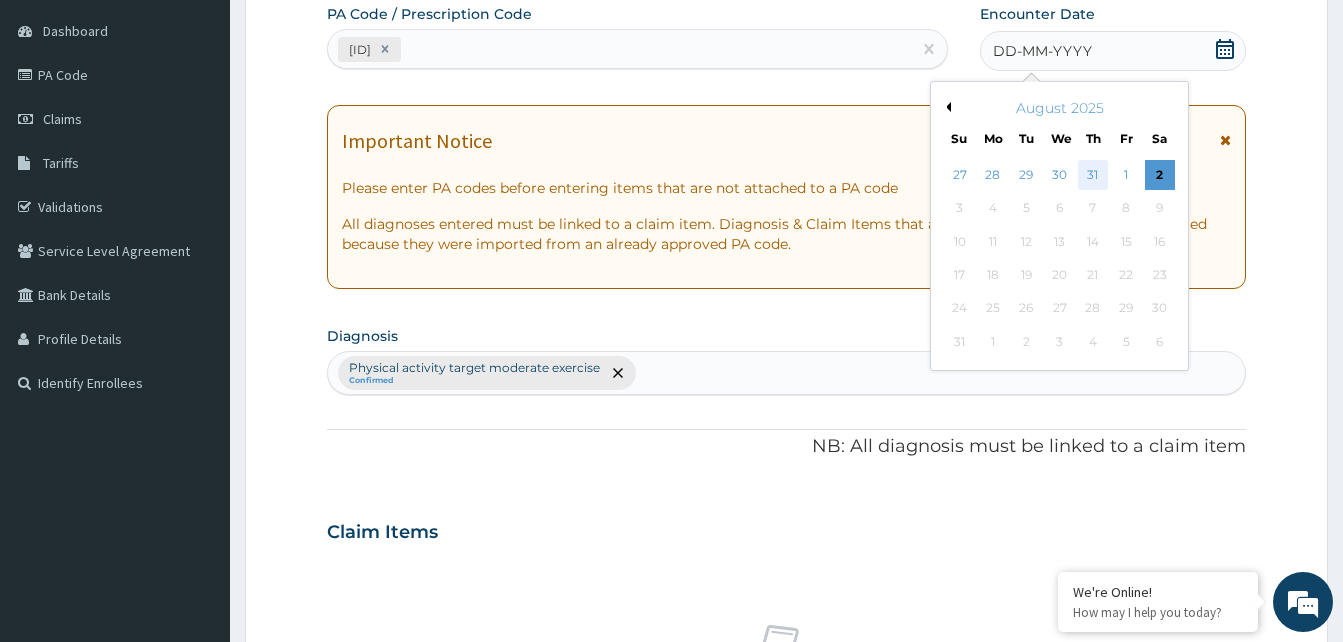 click on "31" at bounding box center (1093, 175) 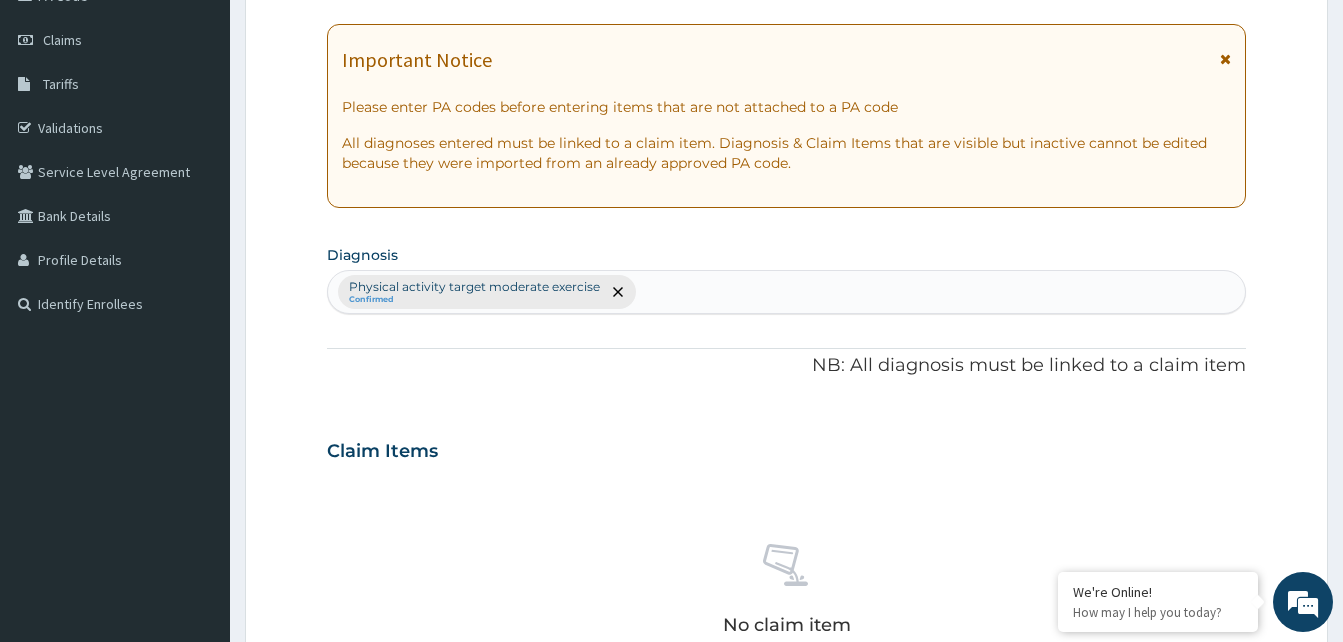 scroll, scrollTop: 267, scrollLeft: 0, axis: vertical 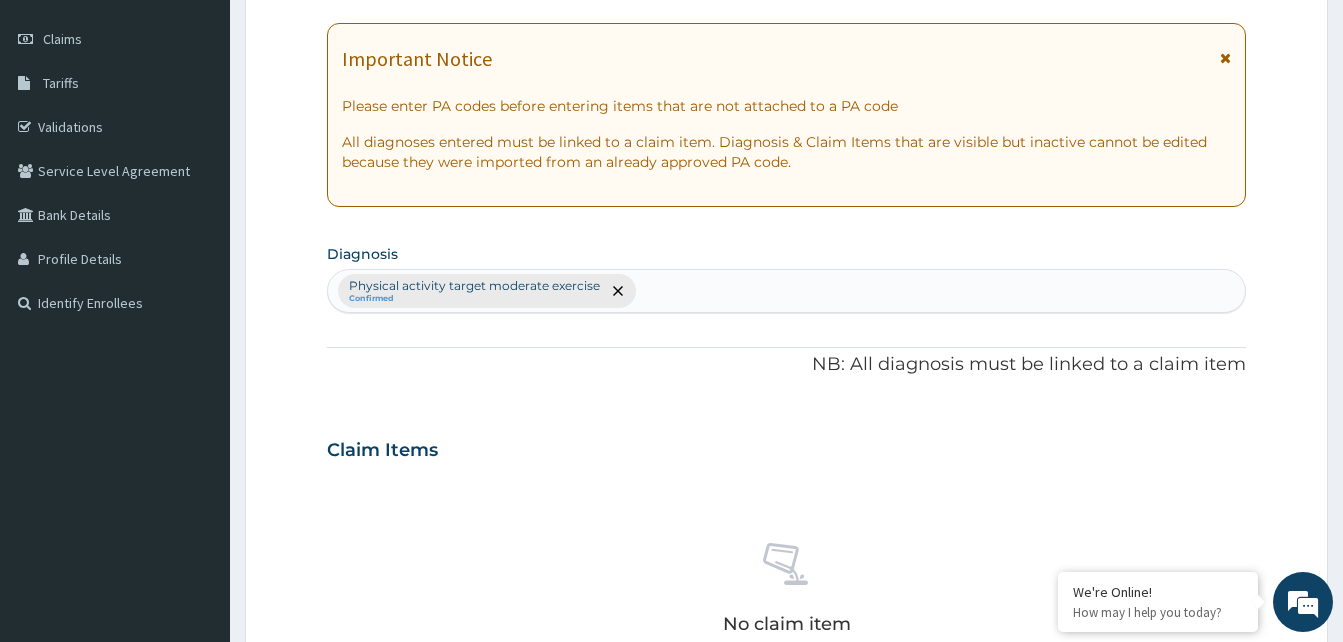 click on "Step  2  of 2 PA Code / Prescription Code [ID] Encounter Date [DATE] Important Notice Please enter PA codes before entering items that are not attached to a PA code   All diagnoses entered must be linked to a claim item. Diagnosis & Claim Items that are visible but inactive cannot be edited because they were imported from an already approved PA code. Diagnosis Physical activity target moderate exercise Confirmed NB: All diagnosis must be linked to a claim item Claim Items No claim item Types Select Type Item Select Item Pair Diagnosis Physical activity target moder... Unit Price 0 Add Comment     Previous   Submit" at bounding box center (786, 473) 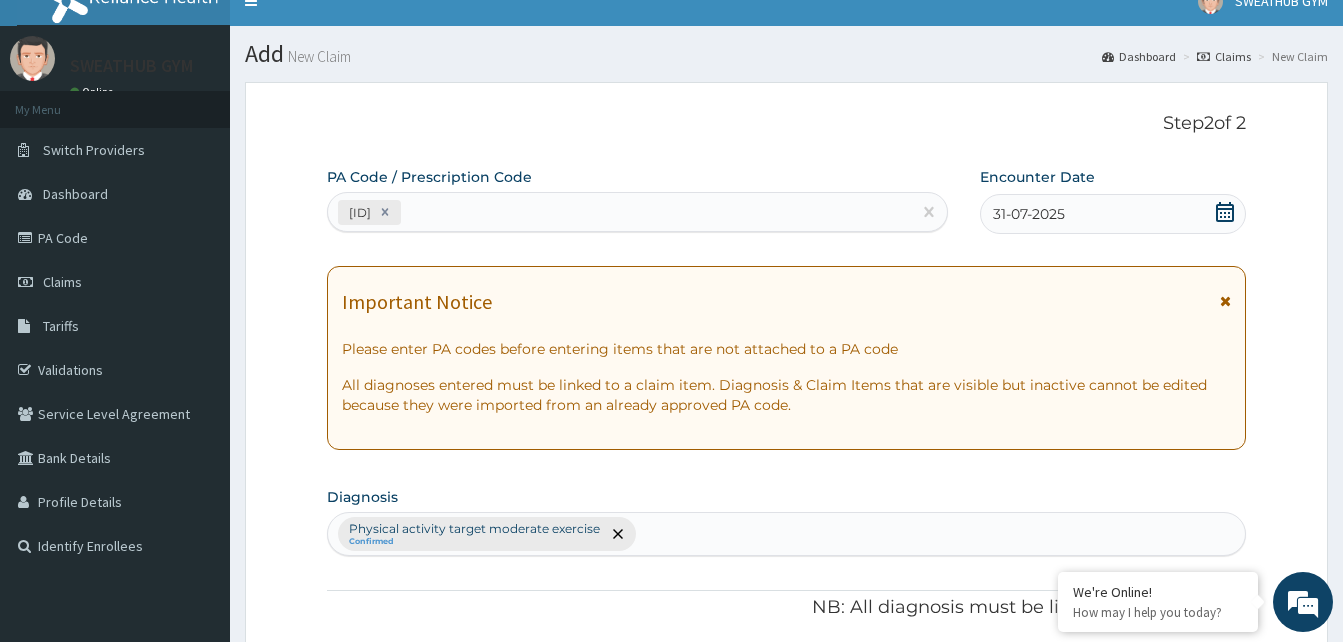 scroll, scrollTop: 0, scrollLeft: 0, axis: both 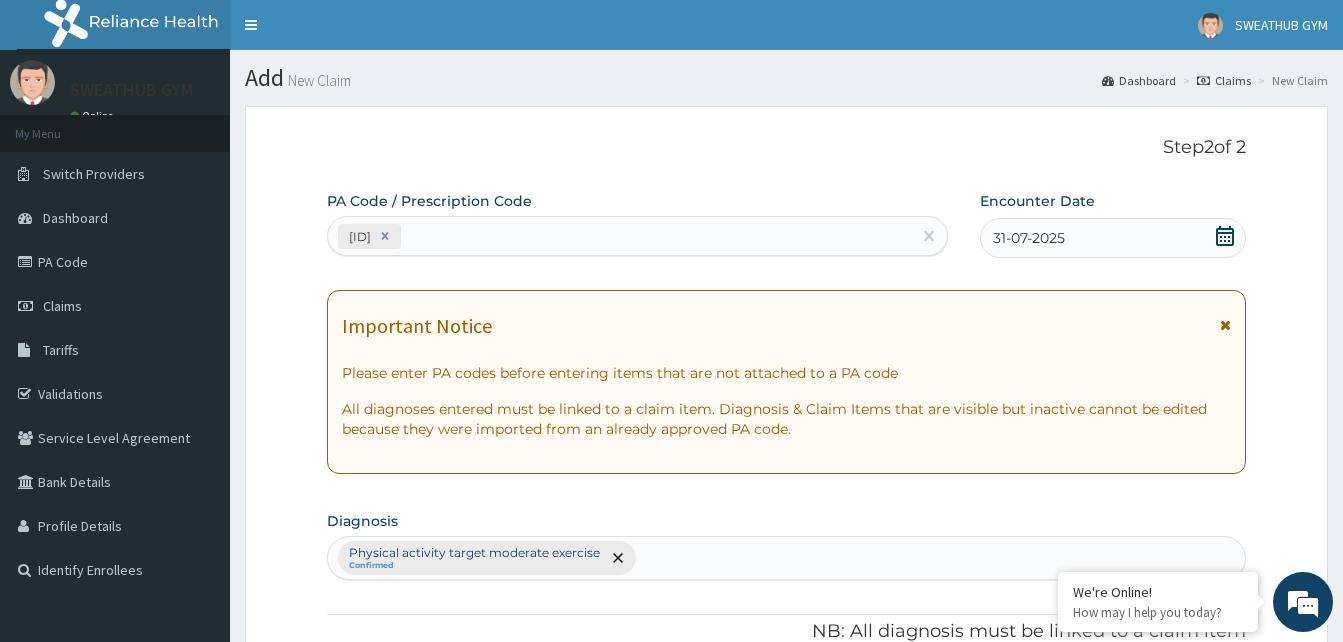 click 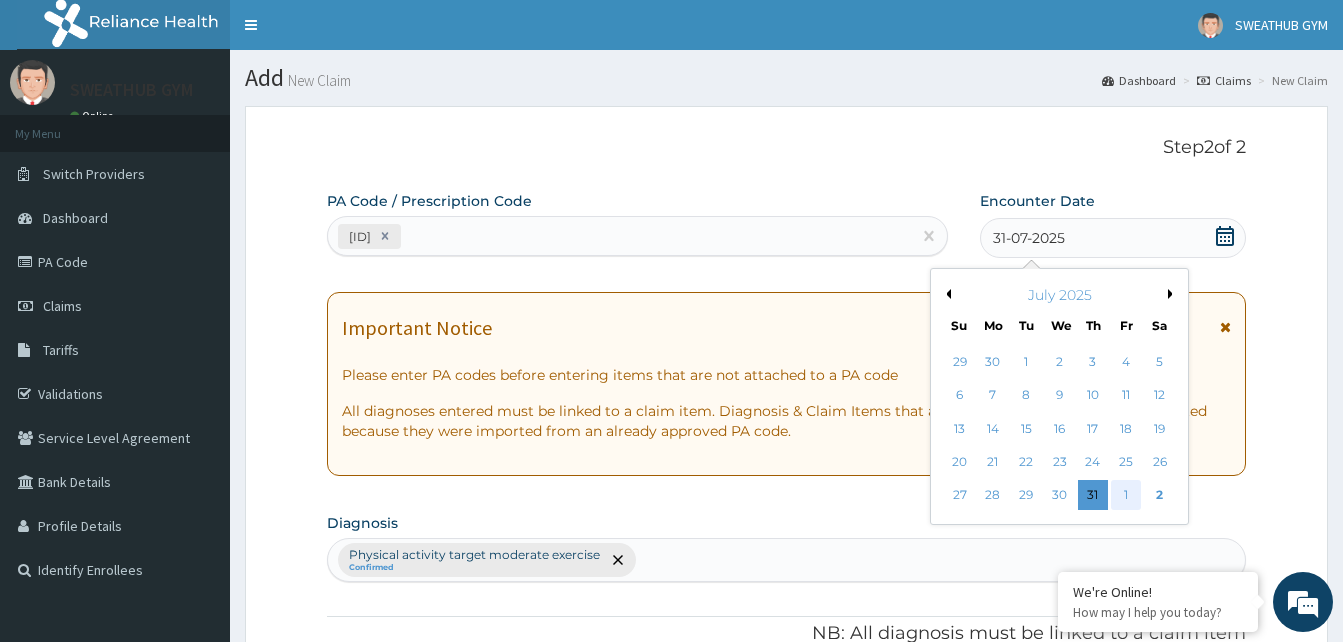 click on "1" at bounding box center [1126, 496] 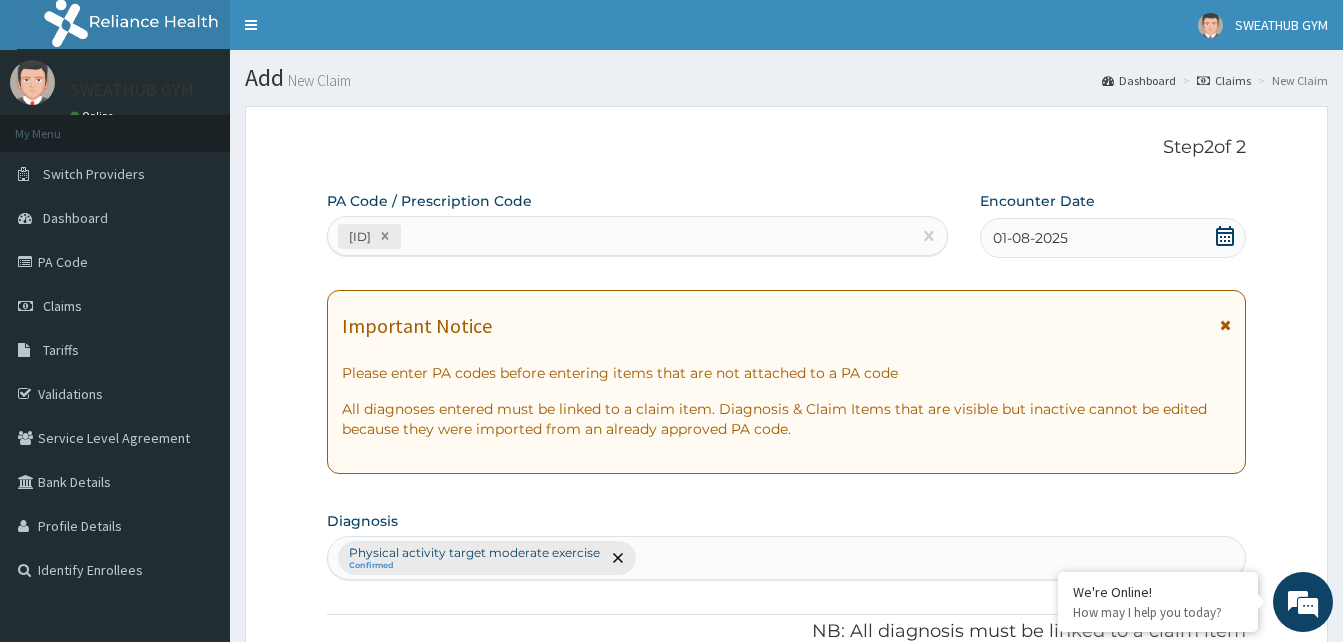 click on "Step  2  of 2 PA Code / Prescription Code [ID] Encounter Date [DATE] Important Notice Please enter PA codes before entering items that are not attached to a PA code   All diagnoses entered must be linked to a claim item. Diagnosis & Claim Items that are visible but inactive cannot be edited because they were imported from an already approved PA code. Diagnosis Physical activity target moderate exercise Confirmed NB: All diagnosis must be linked to a claim item Claim Items No claim item Types Select Type Item Select Item Pair Diagnosis Physical activity target moder... Unit Price 0 Add Comment     Previous   Submit" at bounding box center (786, 740) 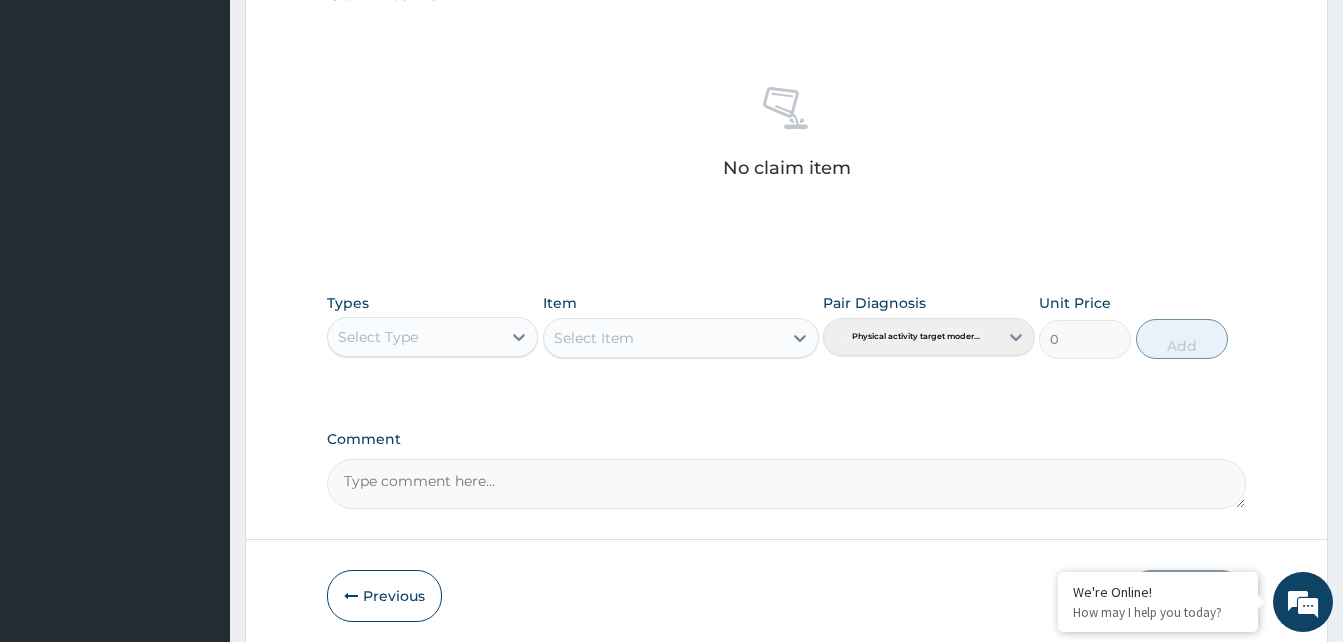 scroll, scrollTop: 800, scrollLeft: 0, axis: vertical 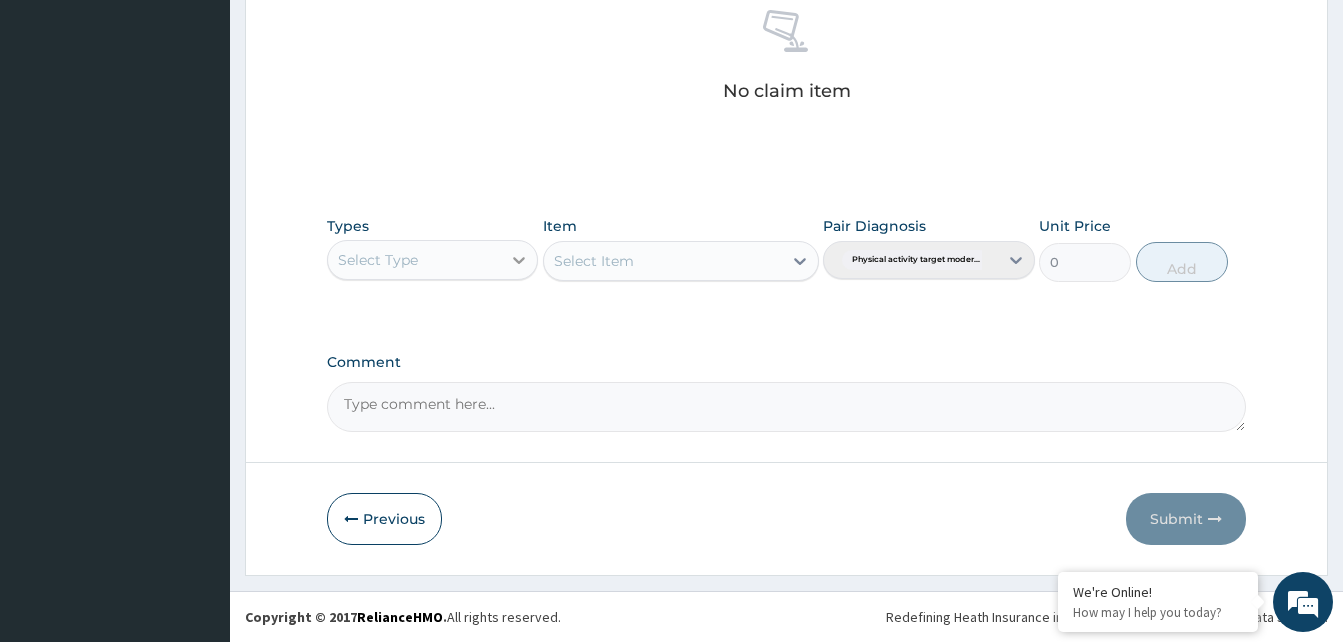 click 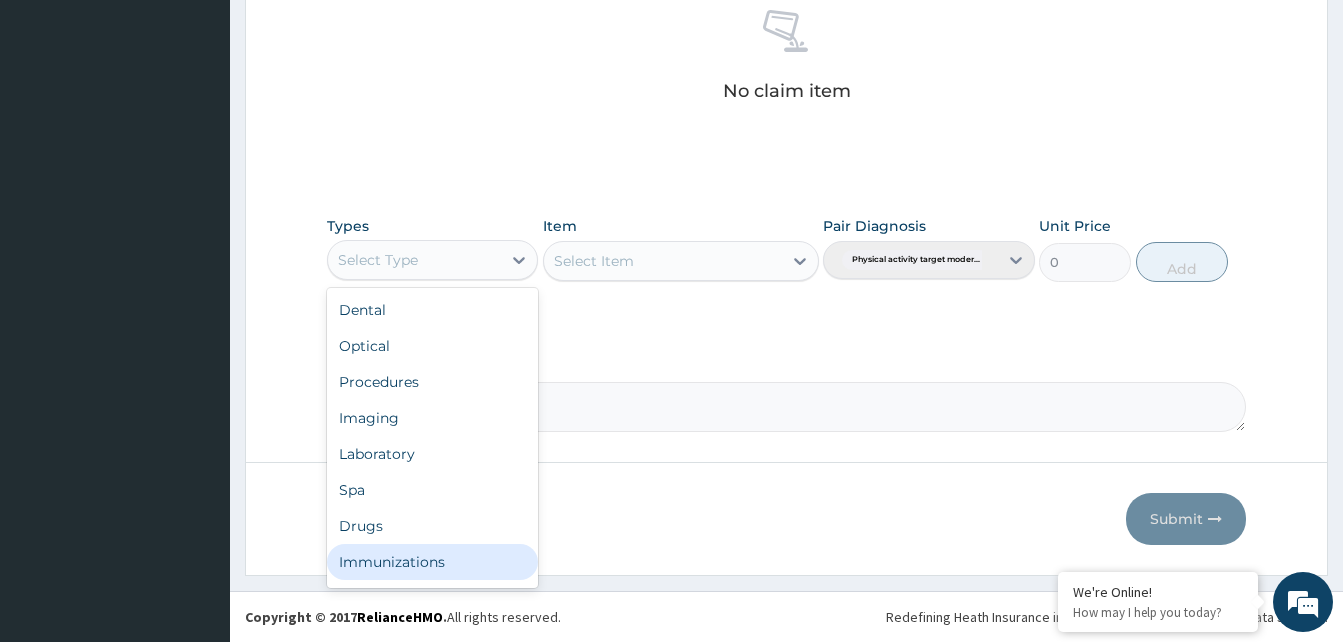 scroll, scrollTop: 68, scrollLeft: 0, axis: vertical 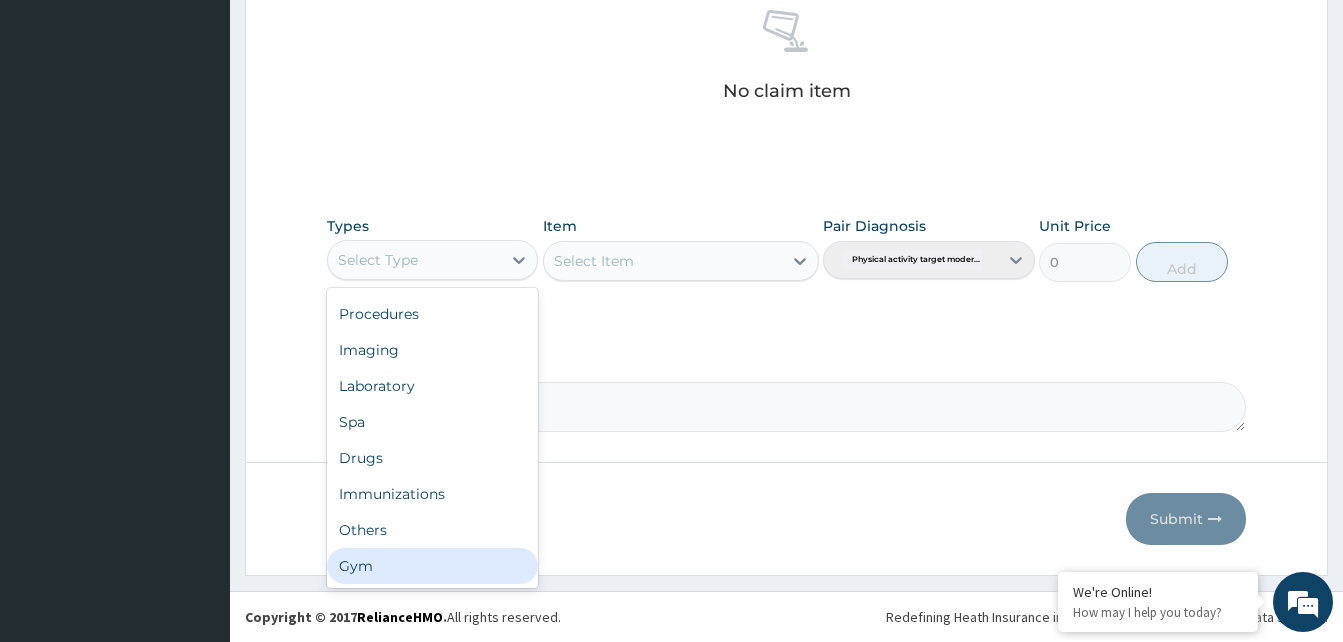 click on "Gym" at bounding box center (432, 566) 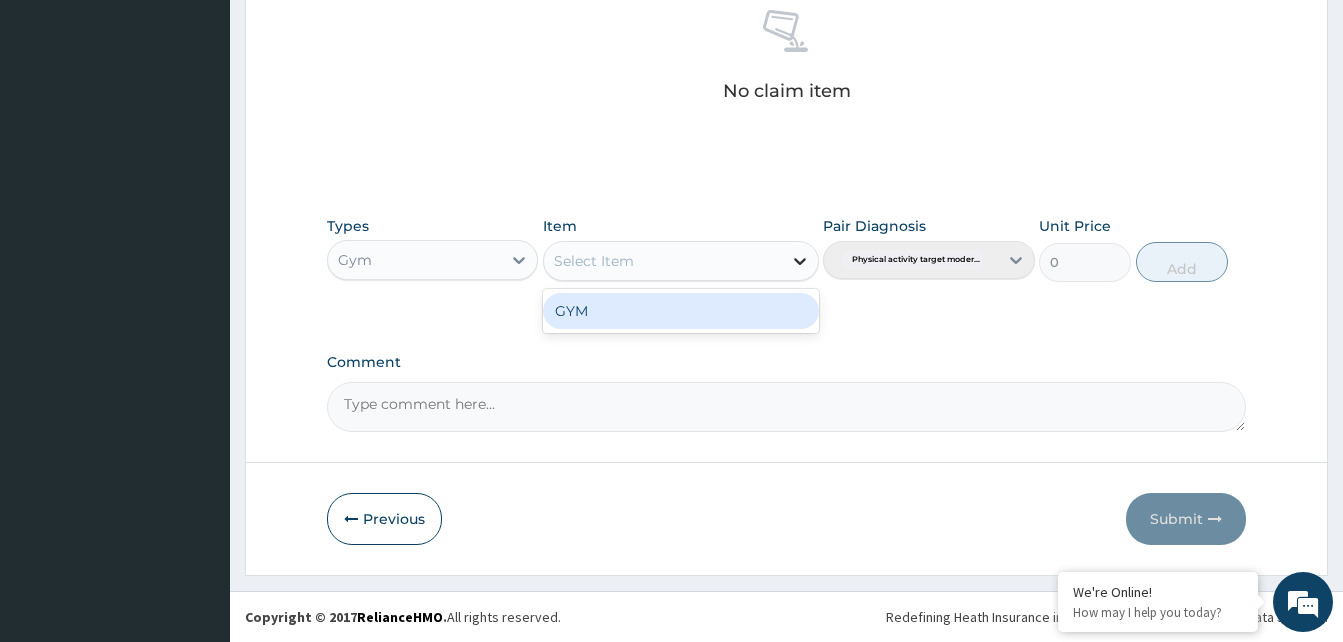 click 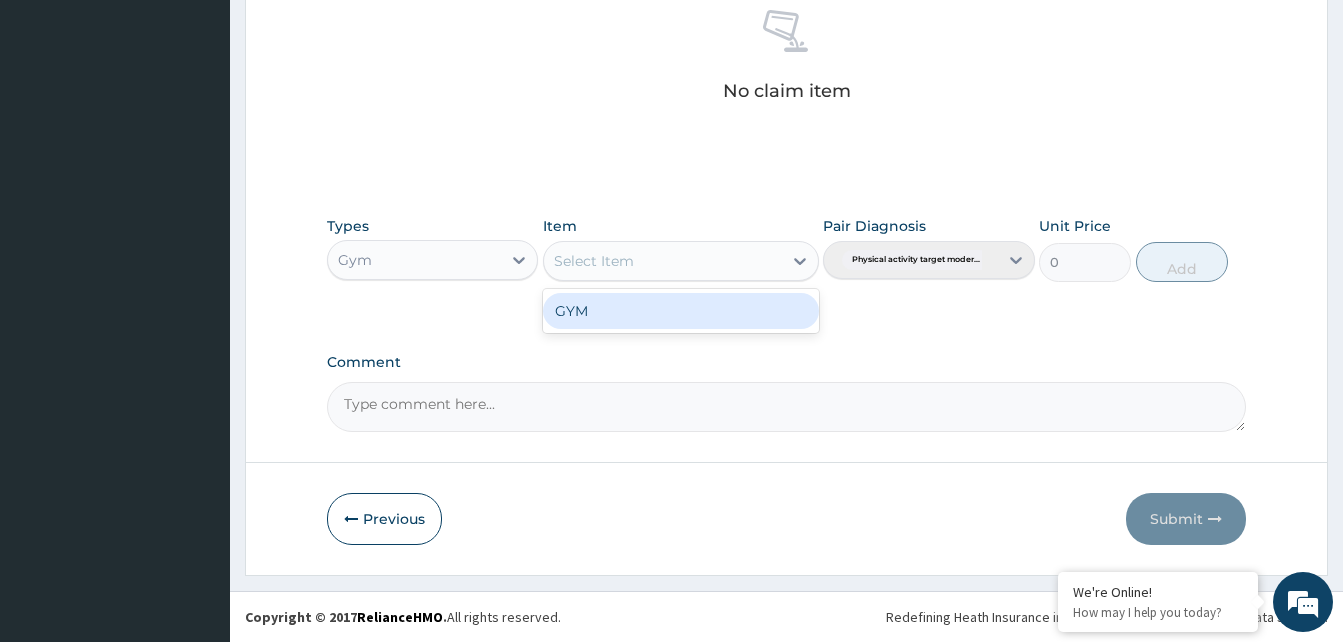 click on "GYM" at bounding box center [681, 311] 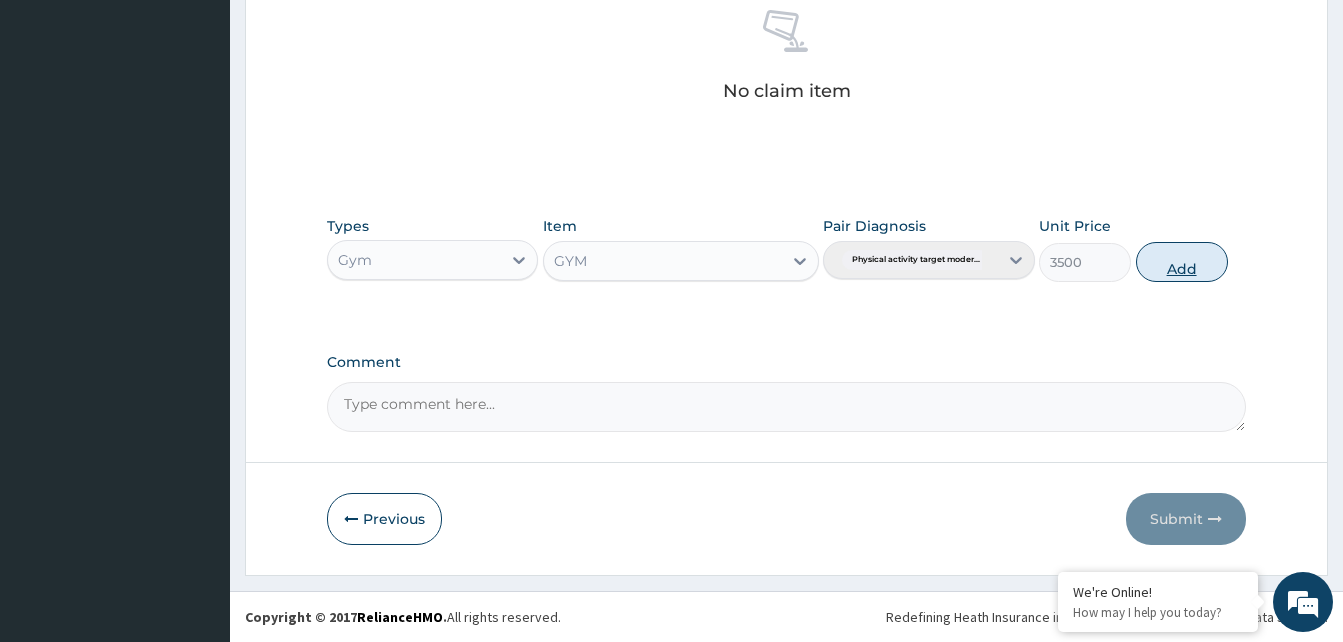 click on "Add" at bounding box center (1182, 262) 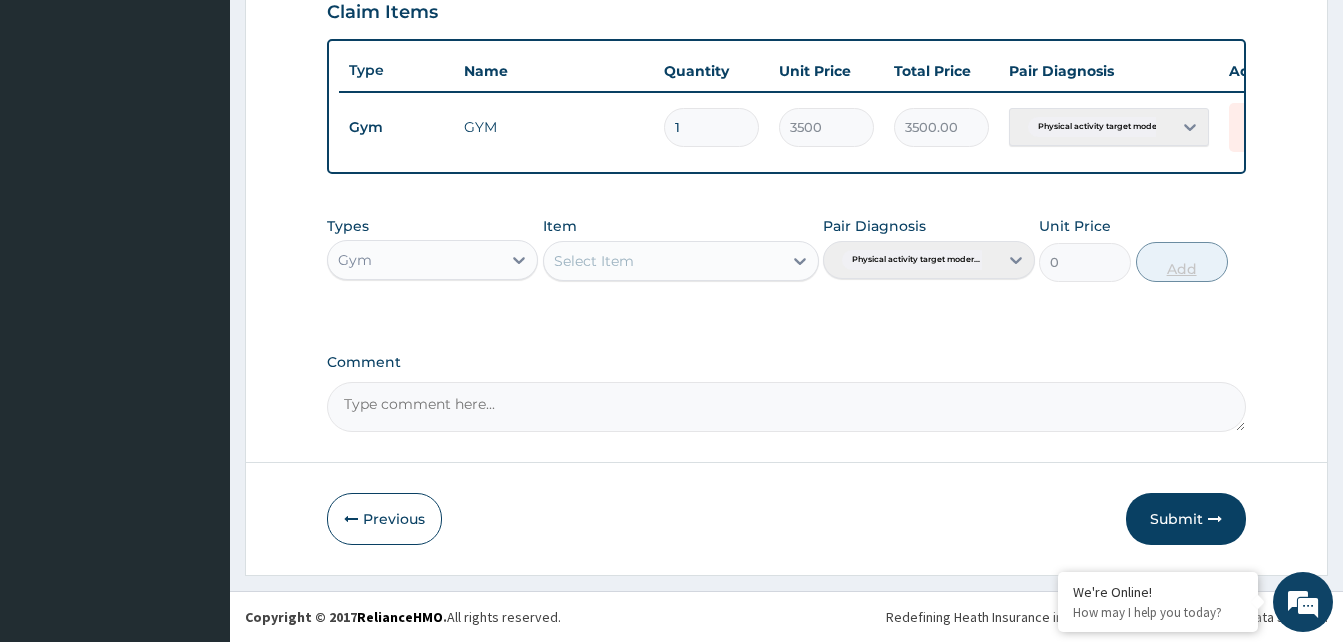 scroll, scrollTop: 720, scrollLeft: 0, axis: vertical 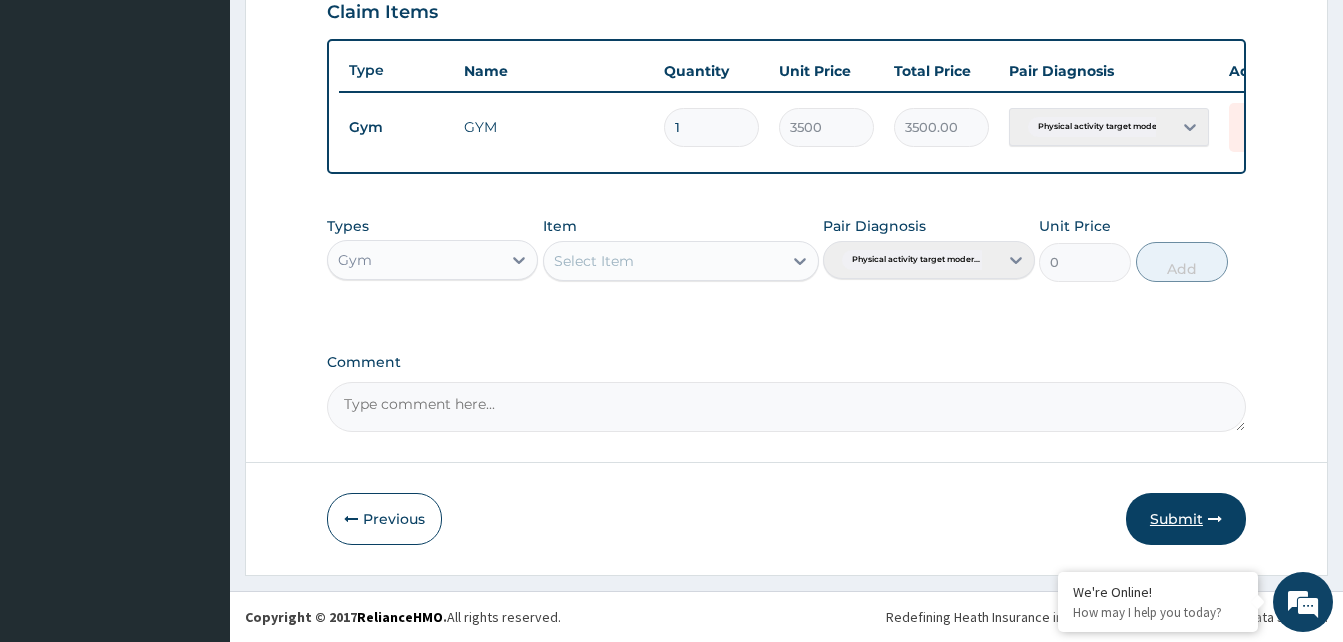 click on "Submit" at bounding box center (1186, 519) 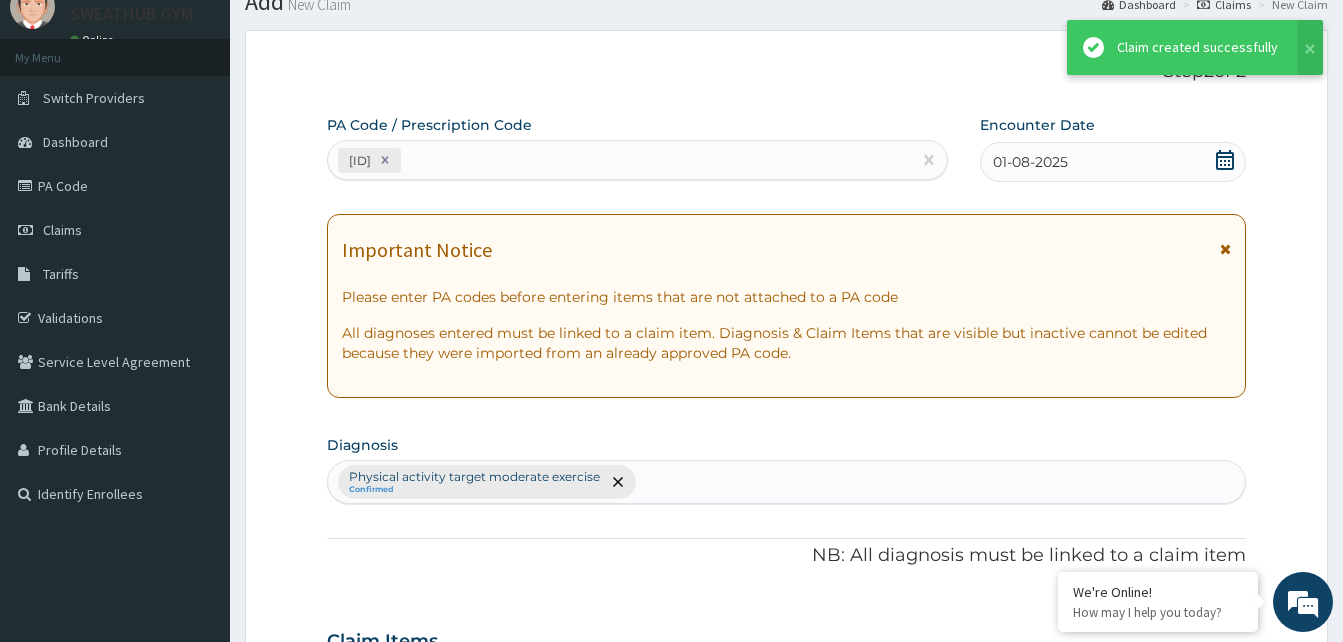 scroll, scrollTop: 720, scrollLeft: 0, axis: vertical 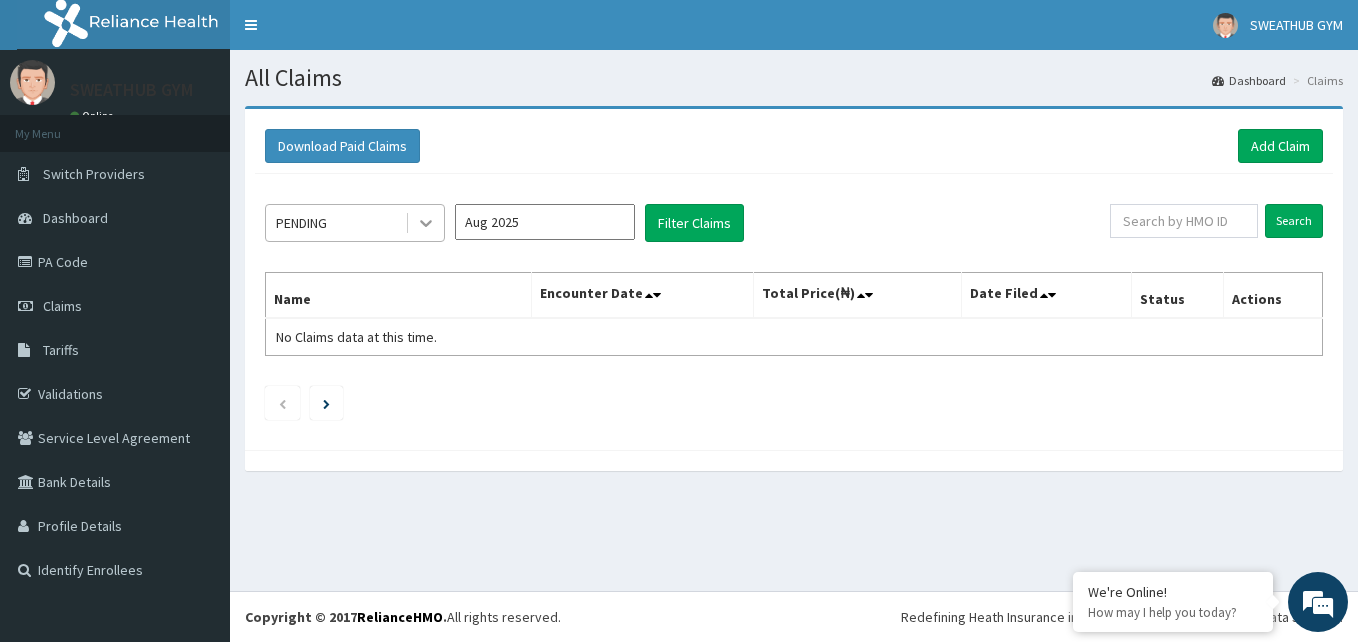 click 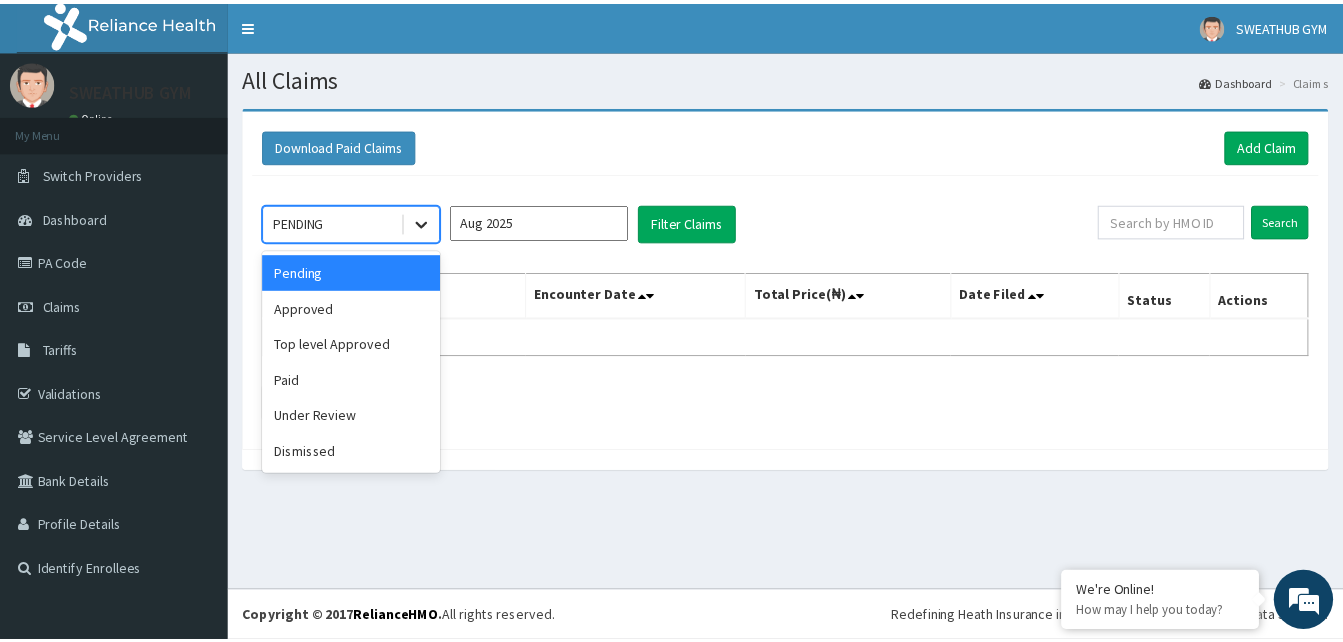 scroll, scrollTop: 0, scrollLeft: 0, axis: both 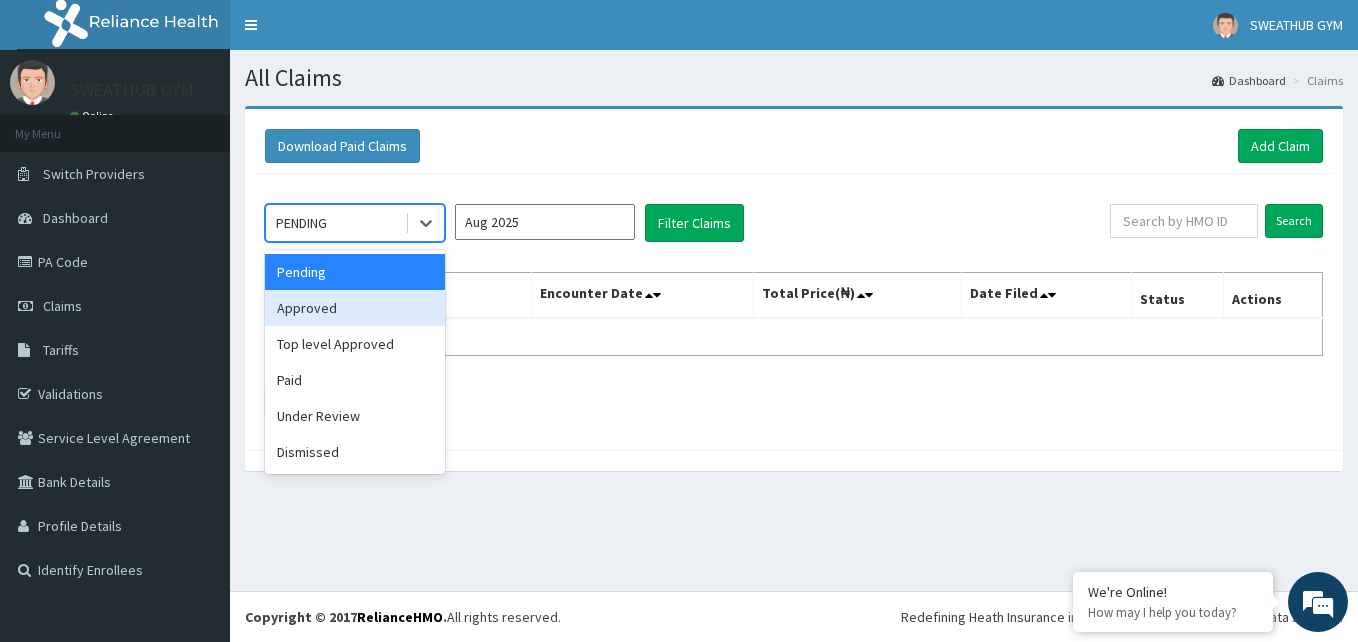 click on "Approved" at bounding box center (355, 308) 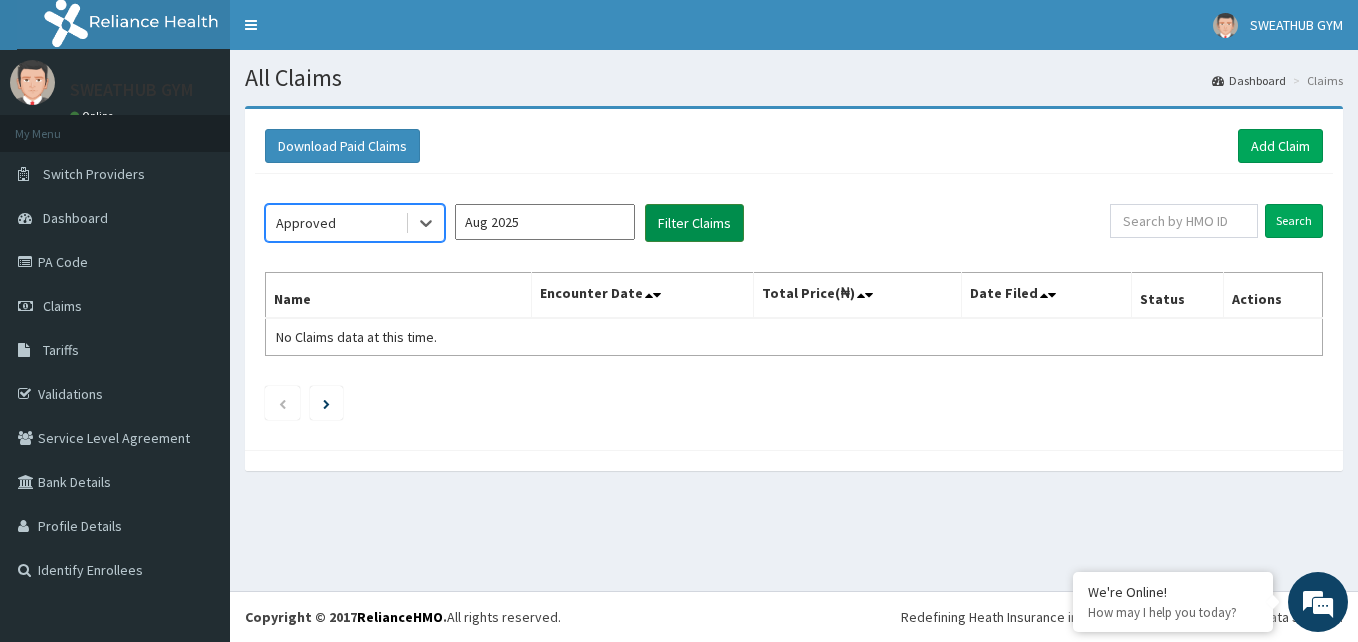 click on "Filter Claims" at bounding box center [694, 223] 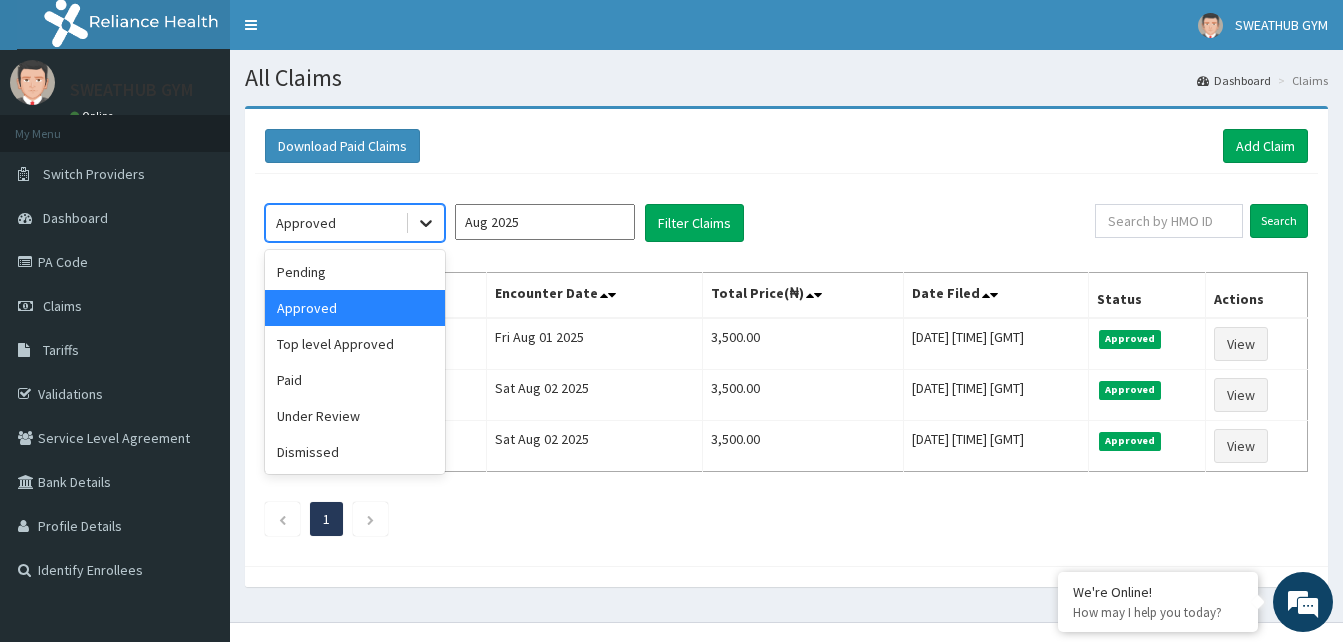 click 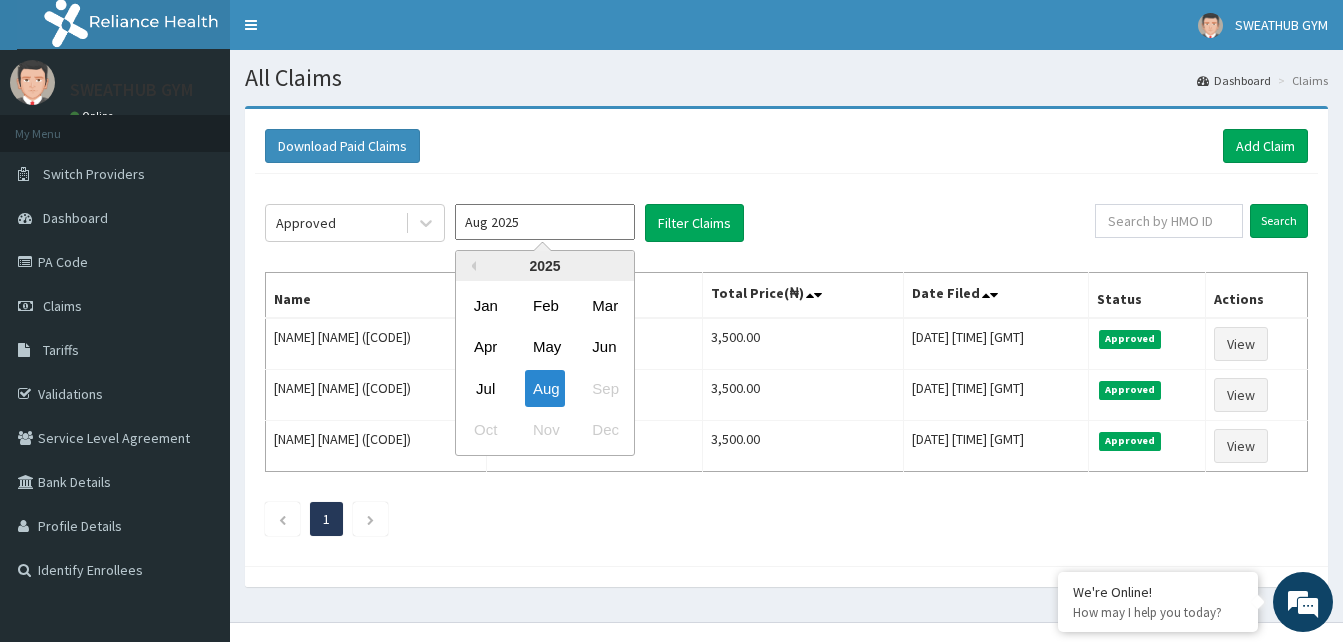 click on "Aug 2025" at bounding box center [545, 222] 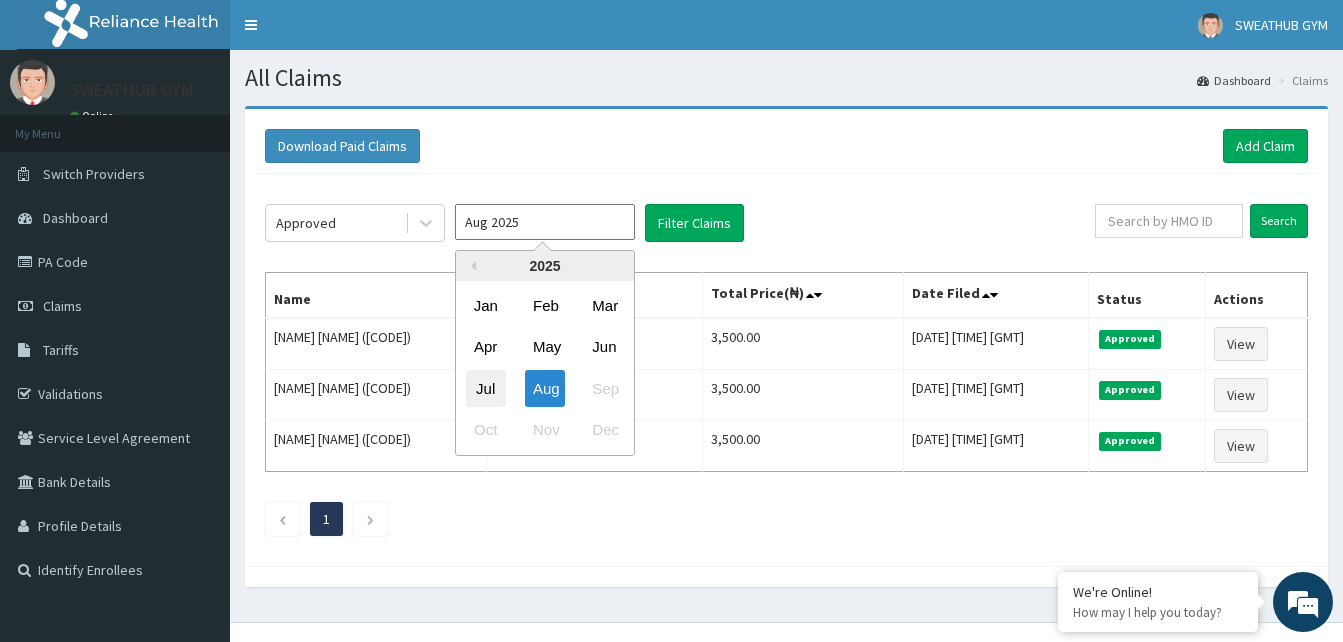 click on "Jul" at bounding box center [486, 388] 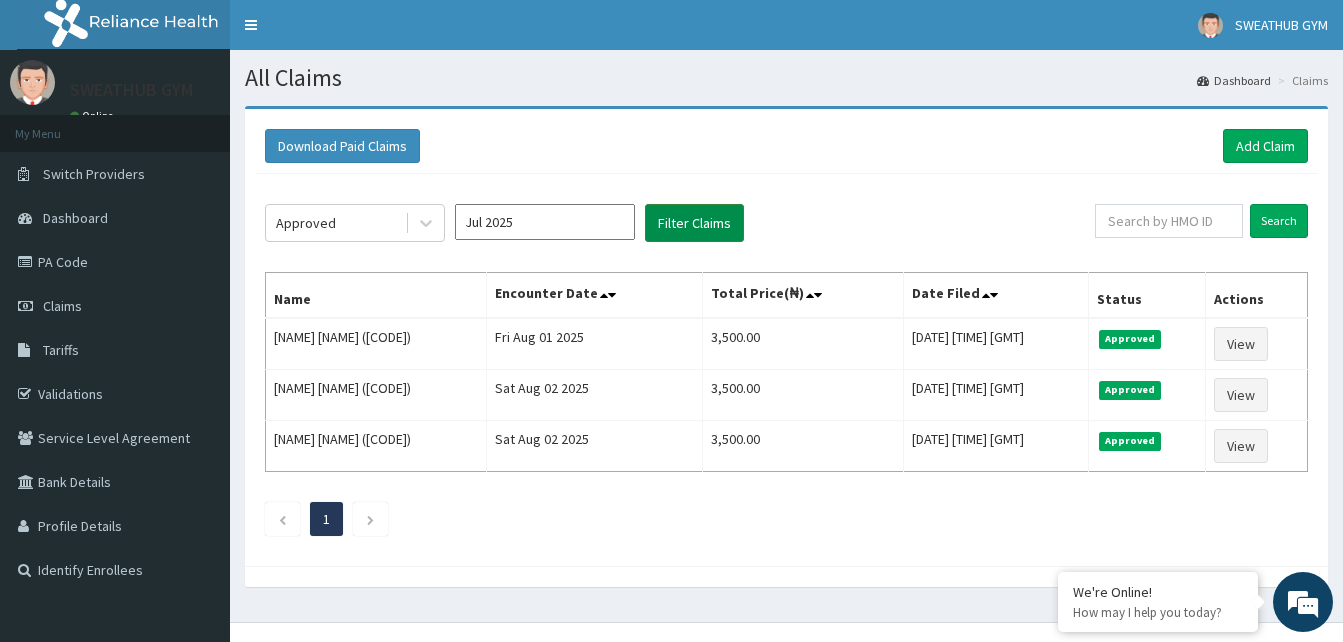 click on "Filter Claims" at bounding box center [694, 223] 